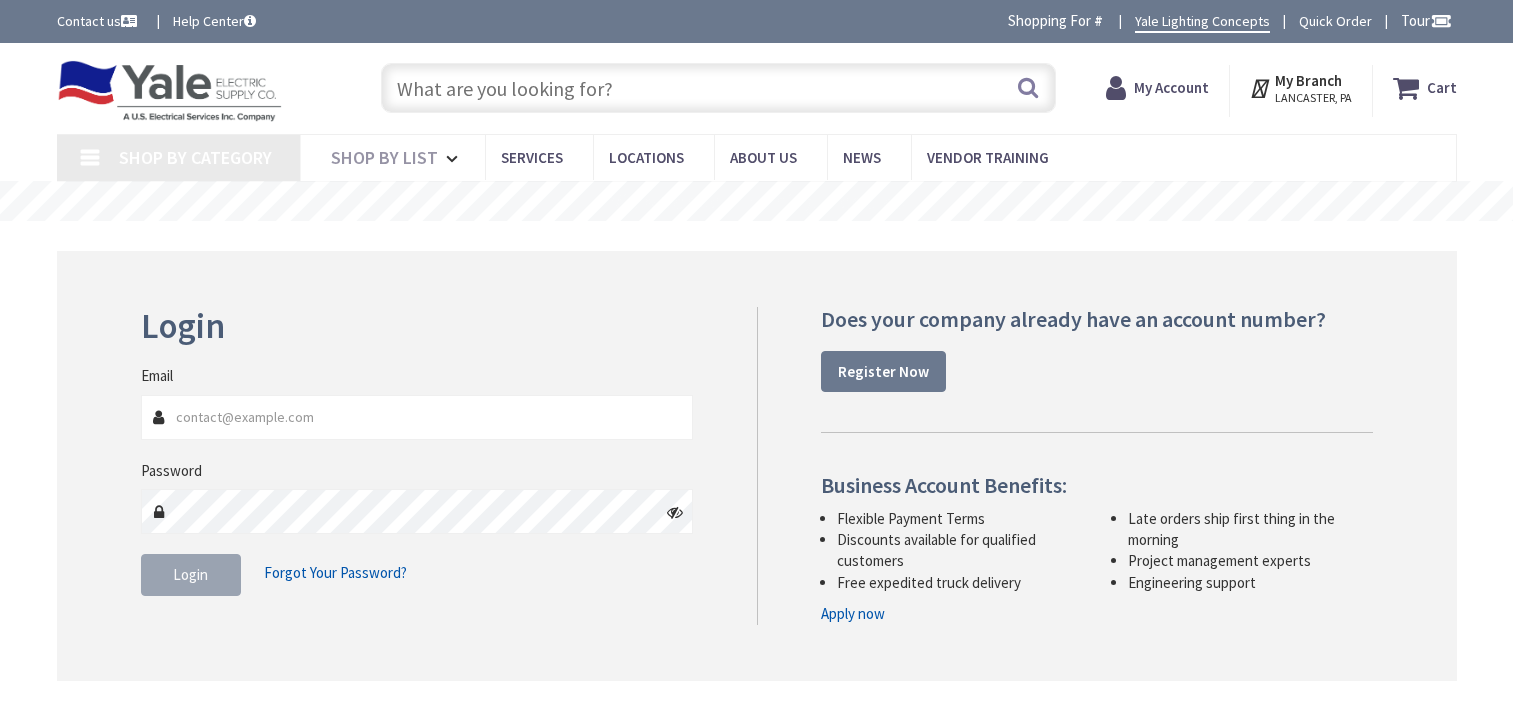 scroll, scrollTop: 0, scrollLeft: 0, axis: both 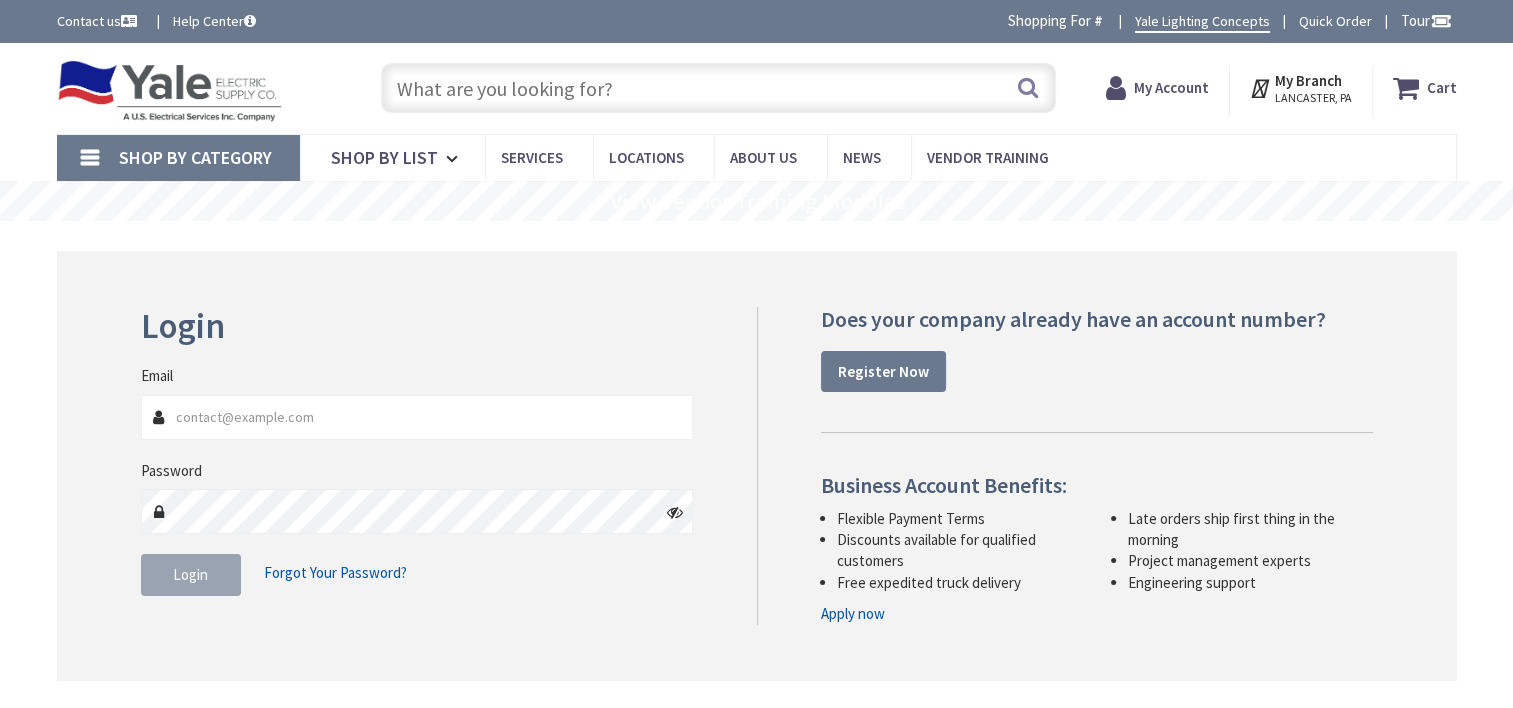 type on "[STREET], [CITY], [STATE] [POSTAL_CODE], [COUNTRY]" 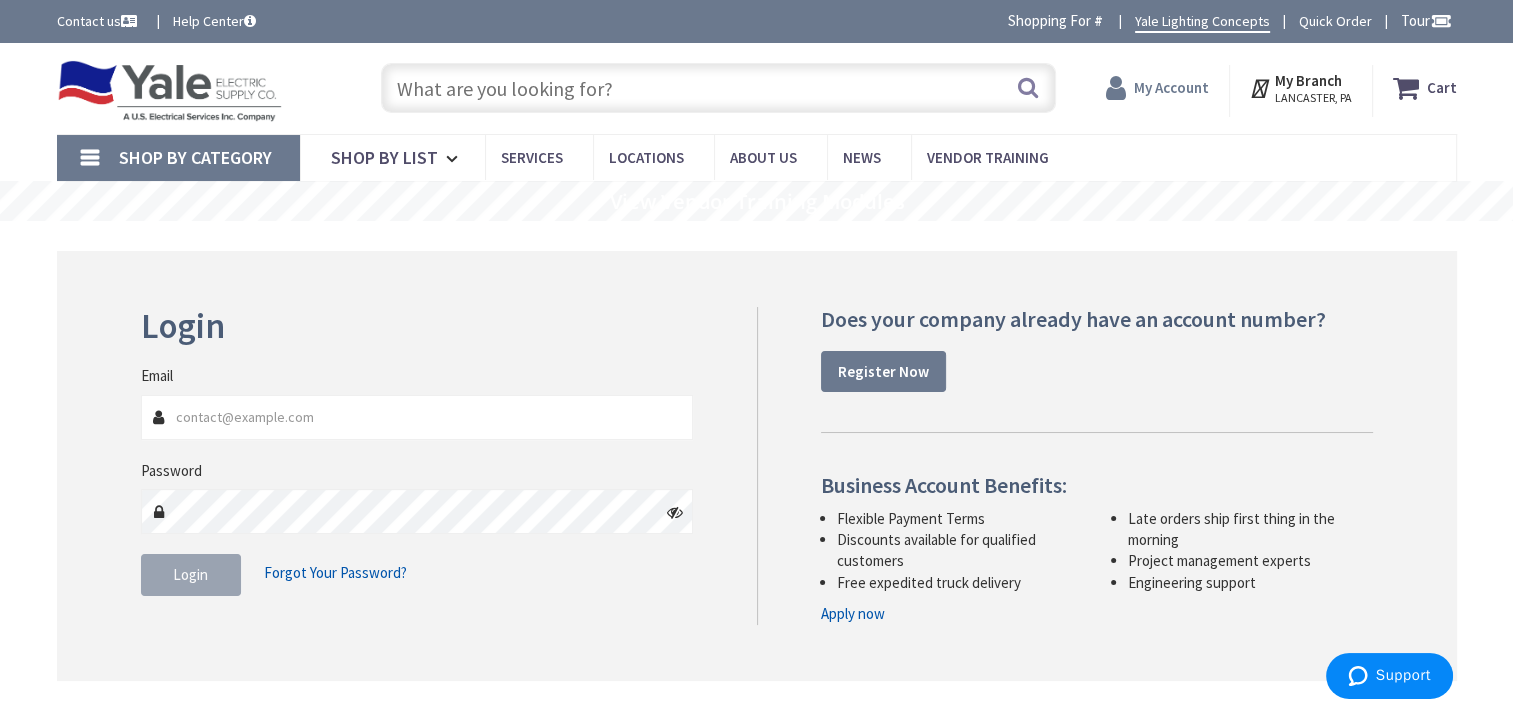 type on "[EMAIL]" 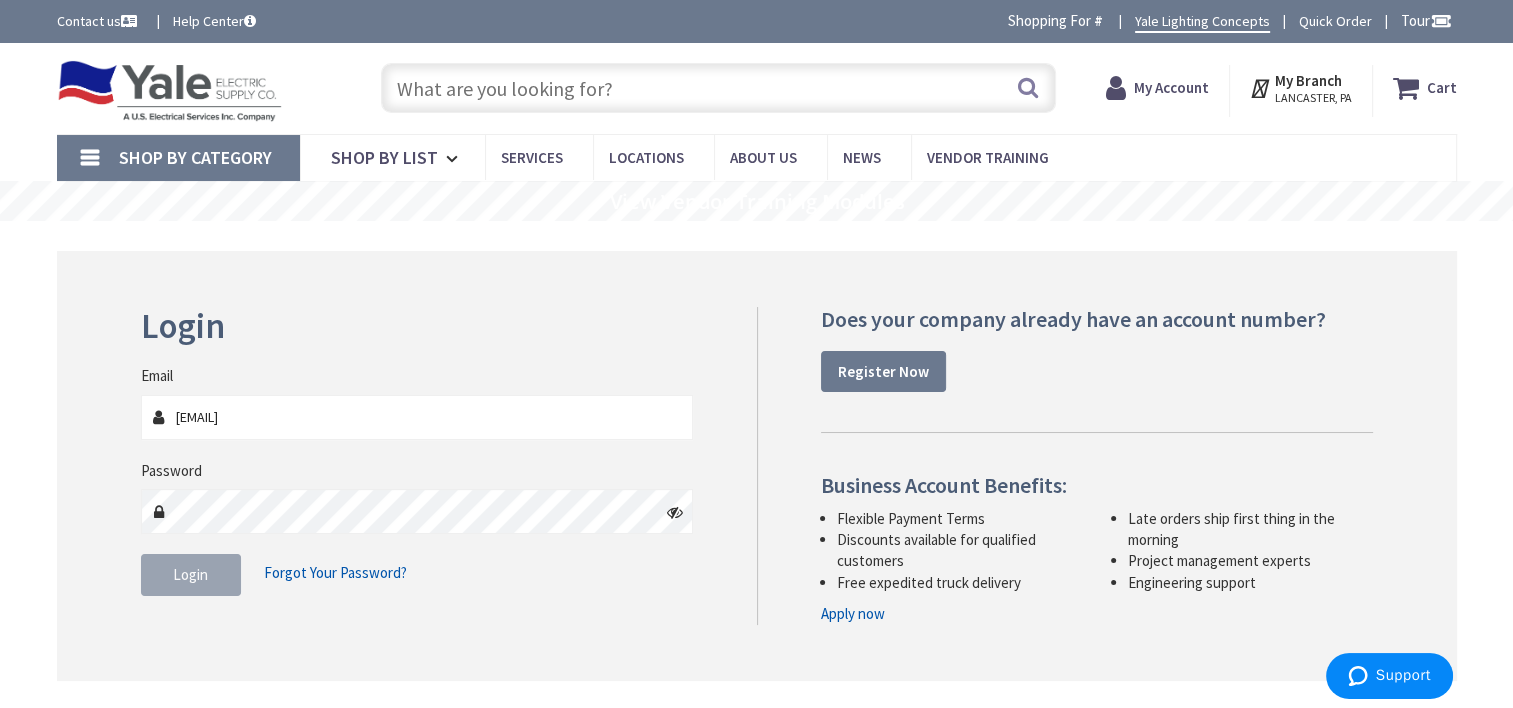 click on "My Account" at bounding box center [1171, 87] 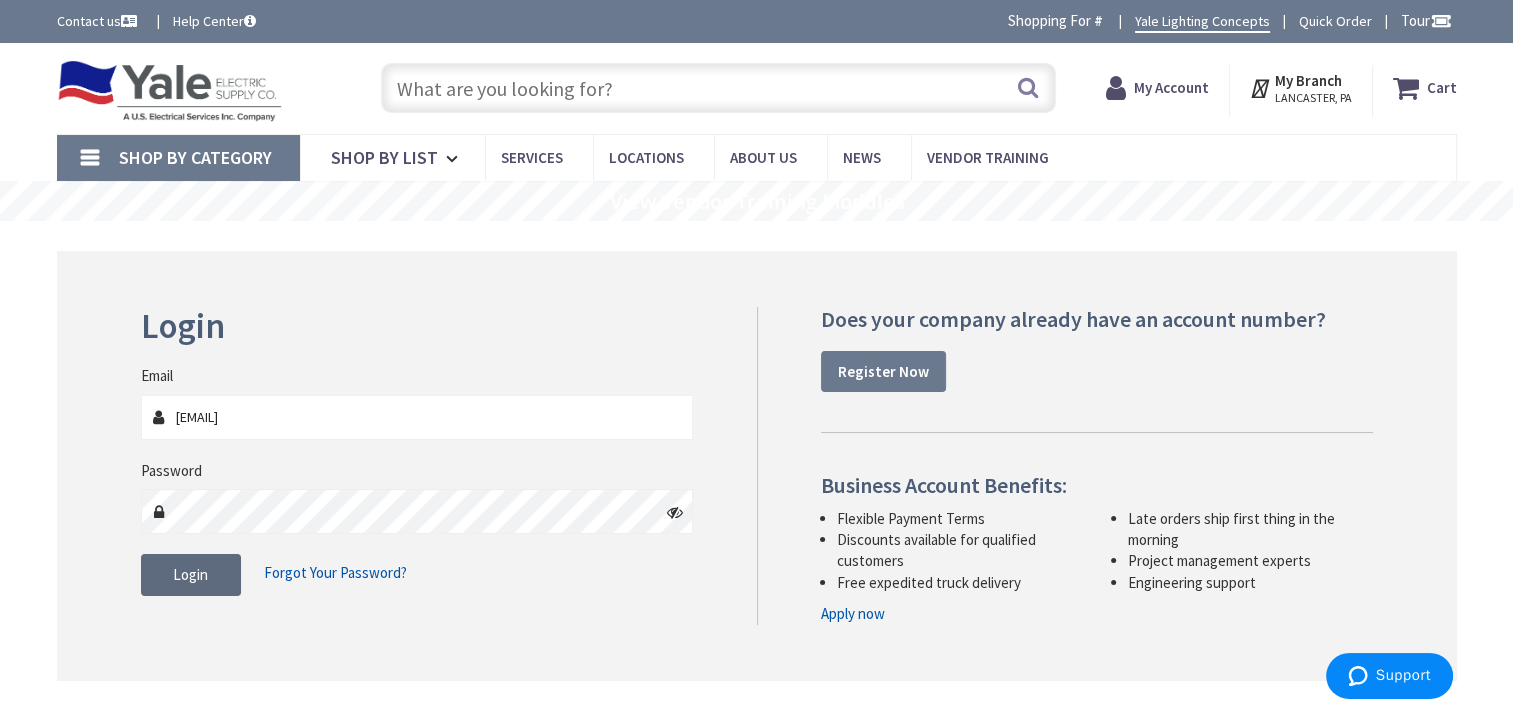 click on "Login" at bounding box center (190, 574) 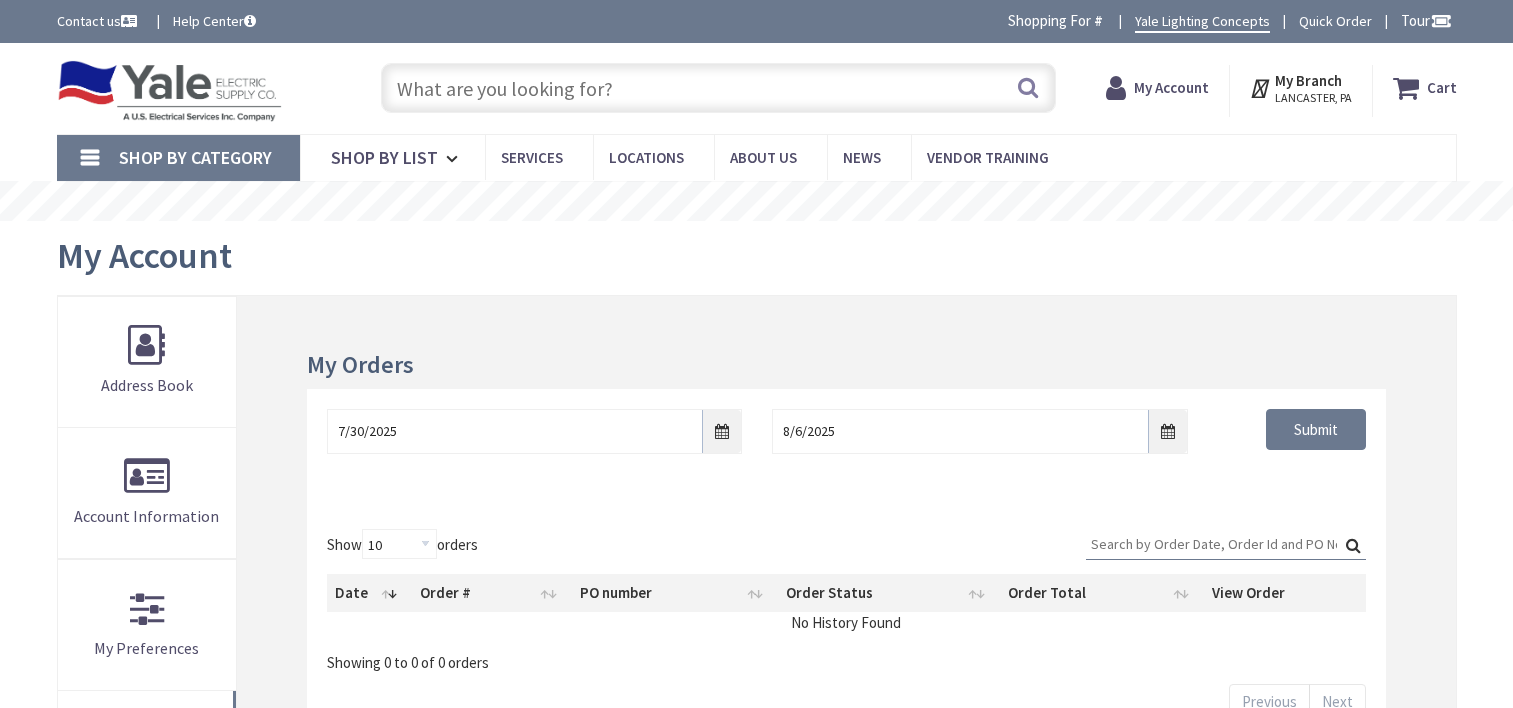 scroll, scrollTop: 0, scrollLeft: 0, axis: both 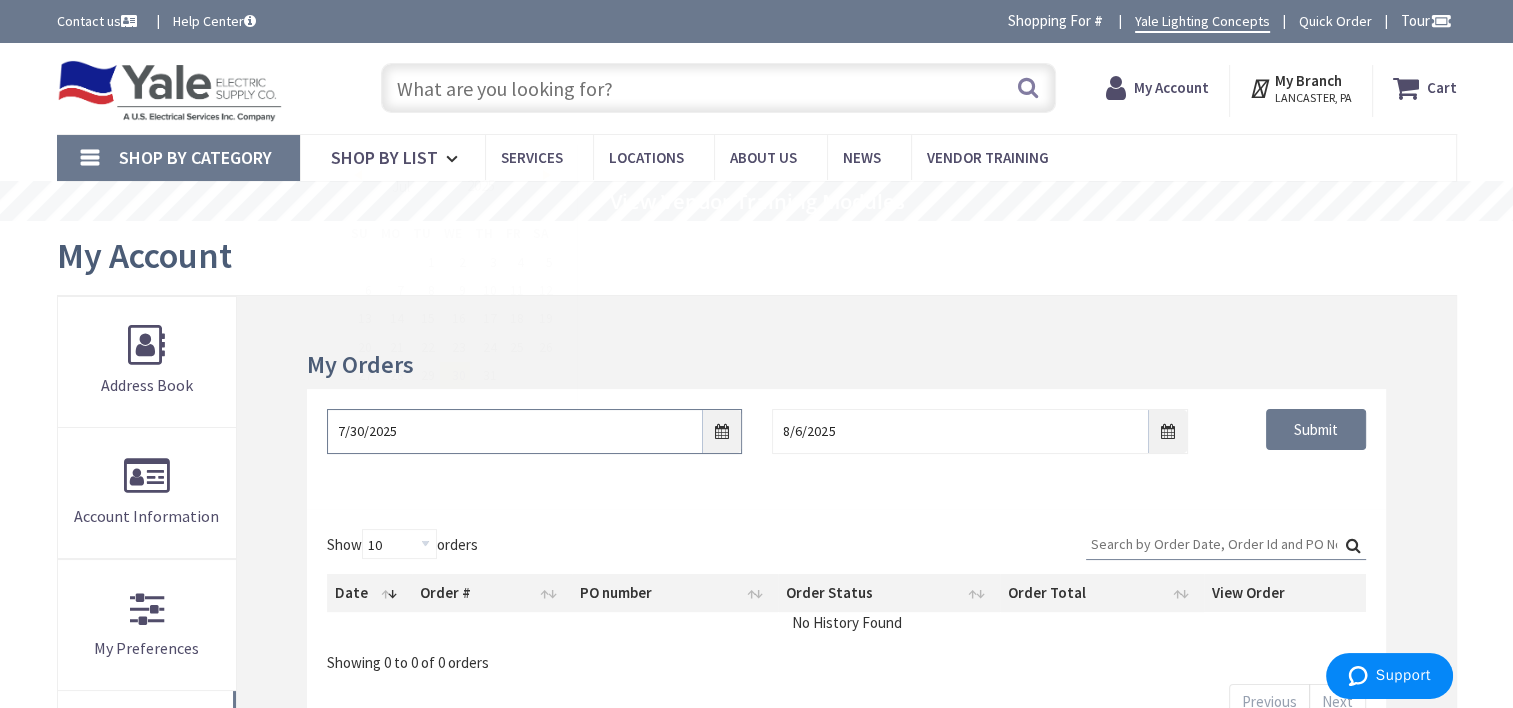 click on "7/30/2025" at bounding box center [534, 431] 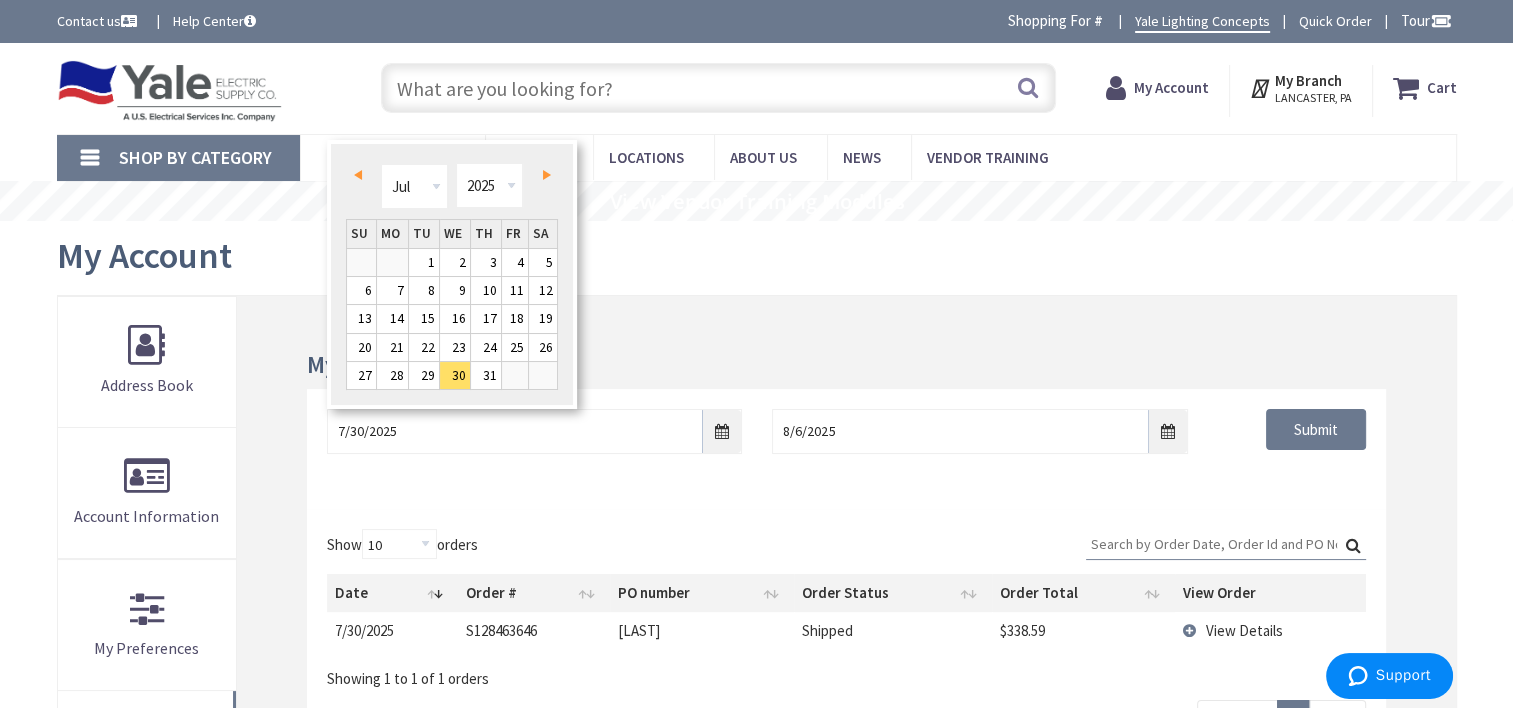 click on "Prev" at bounding box center (358, 175) 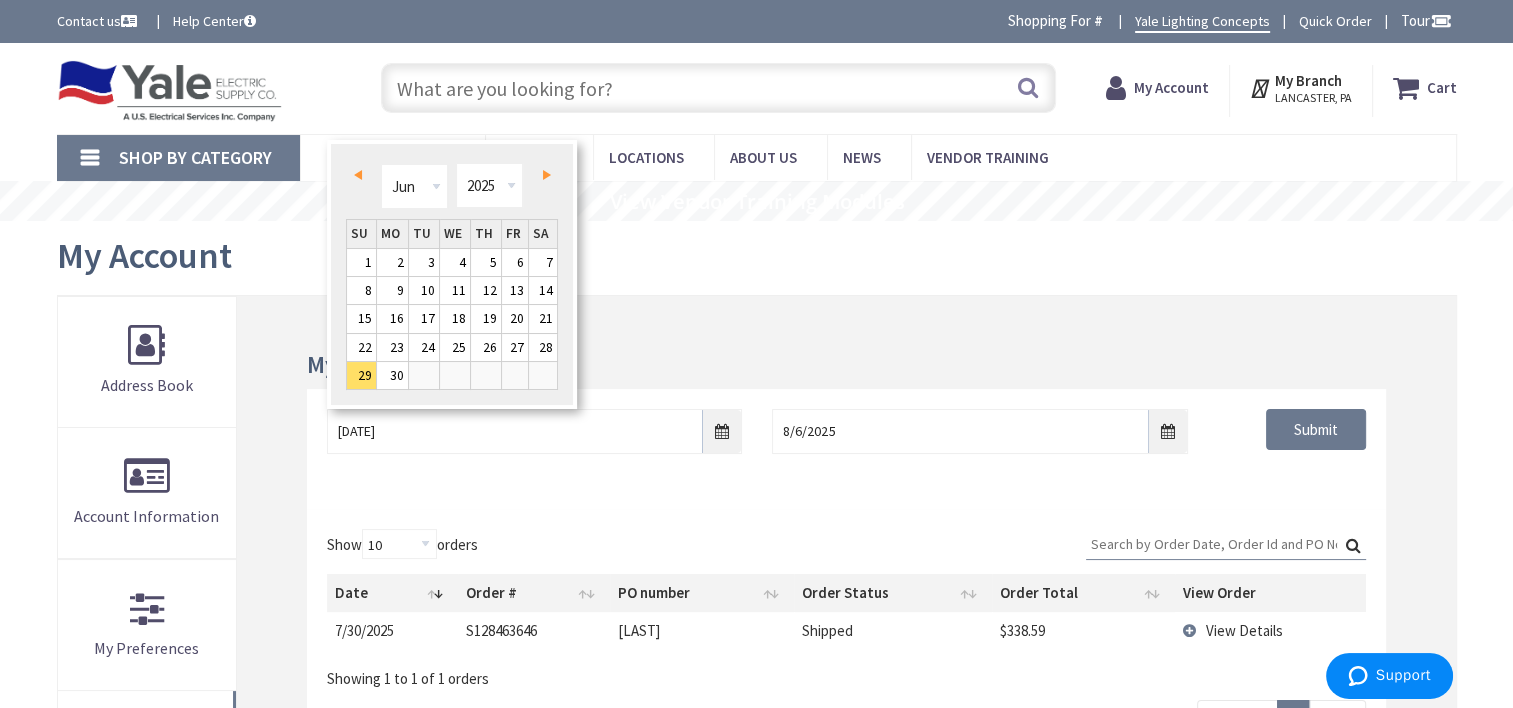 click on "Prev" at bounding box center (358, 175) 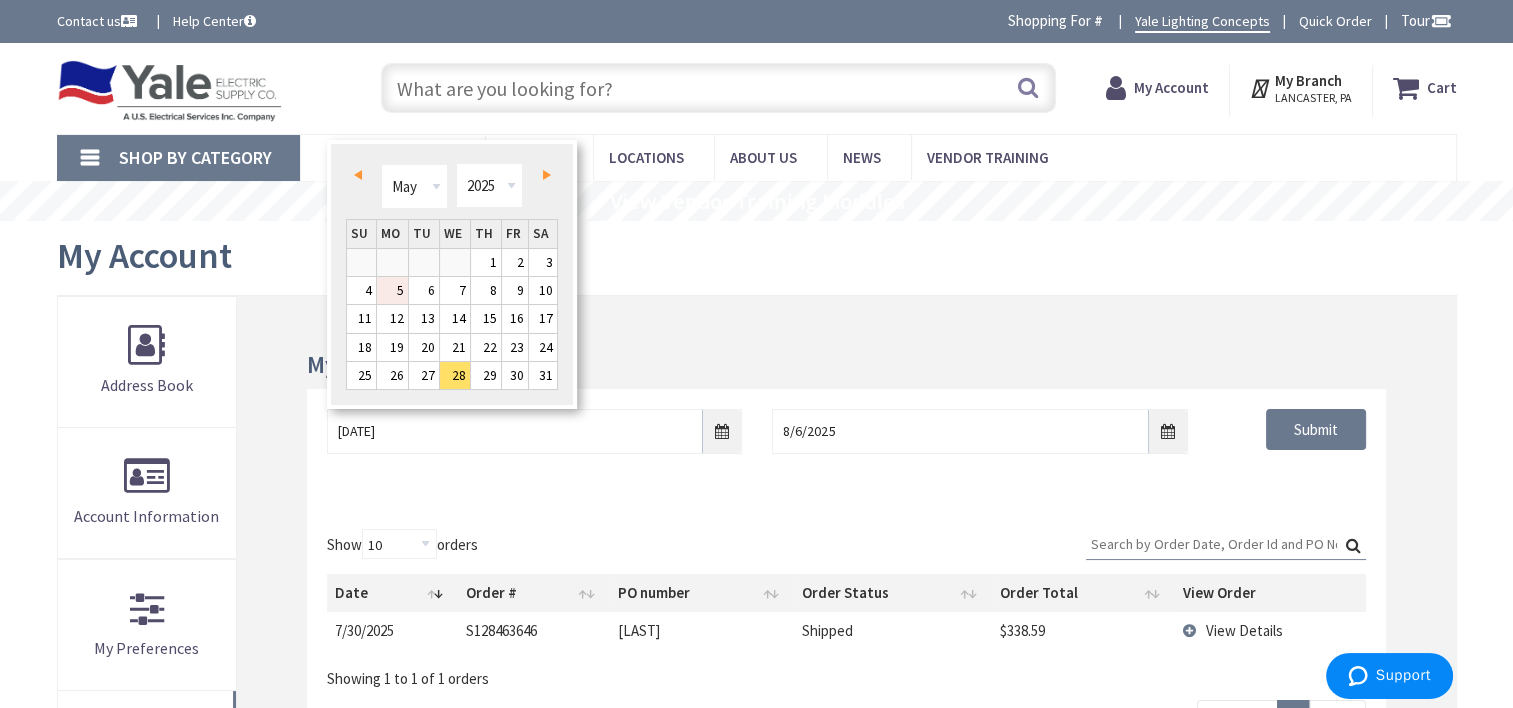 click on "5" at bounding box center (392, 290) 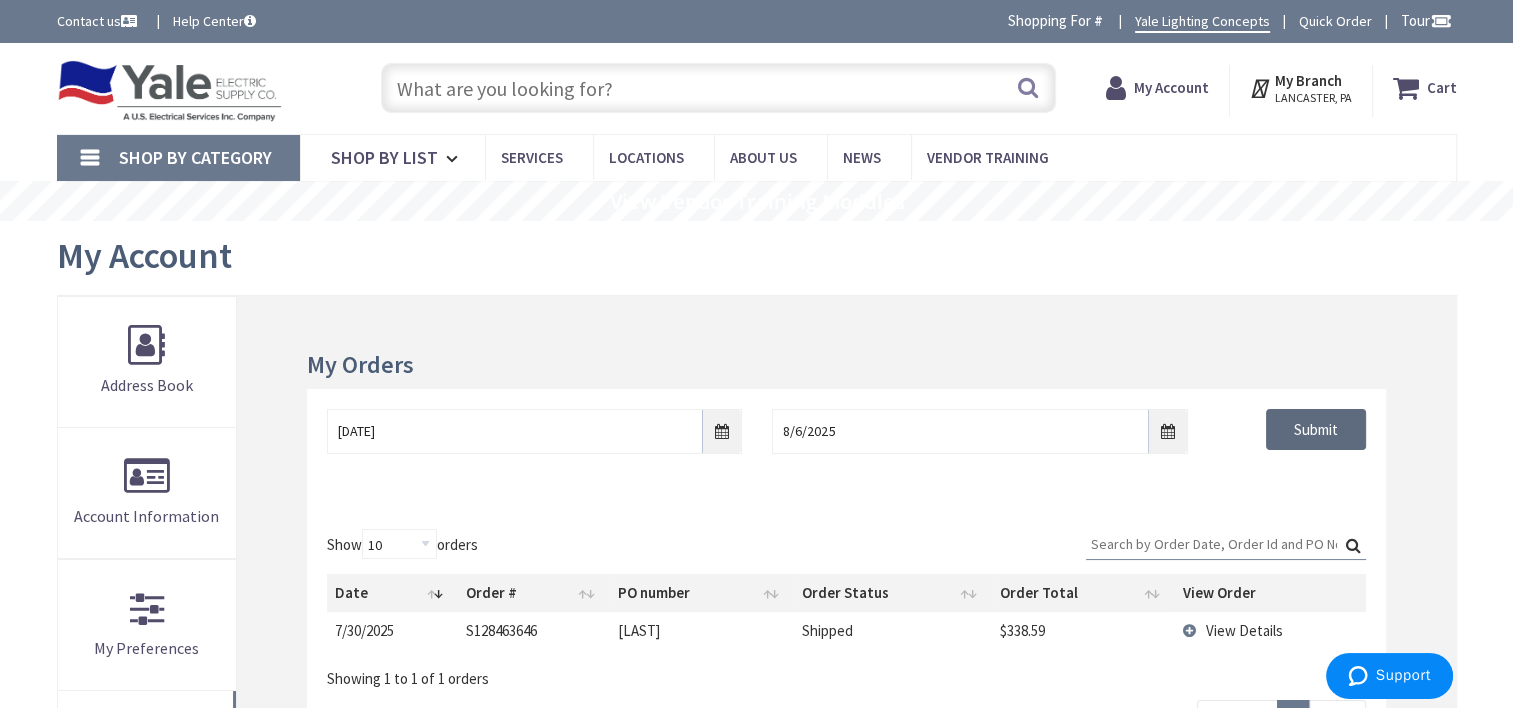 click on "Submit" at bounding box center [1316, 430] 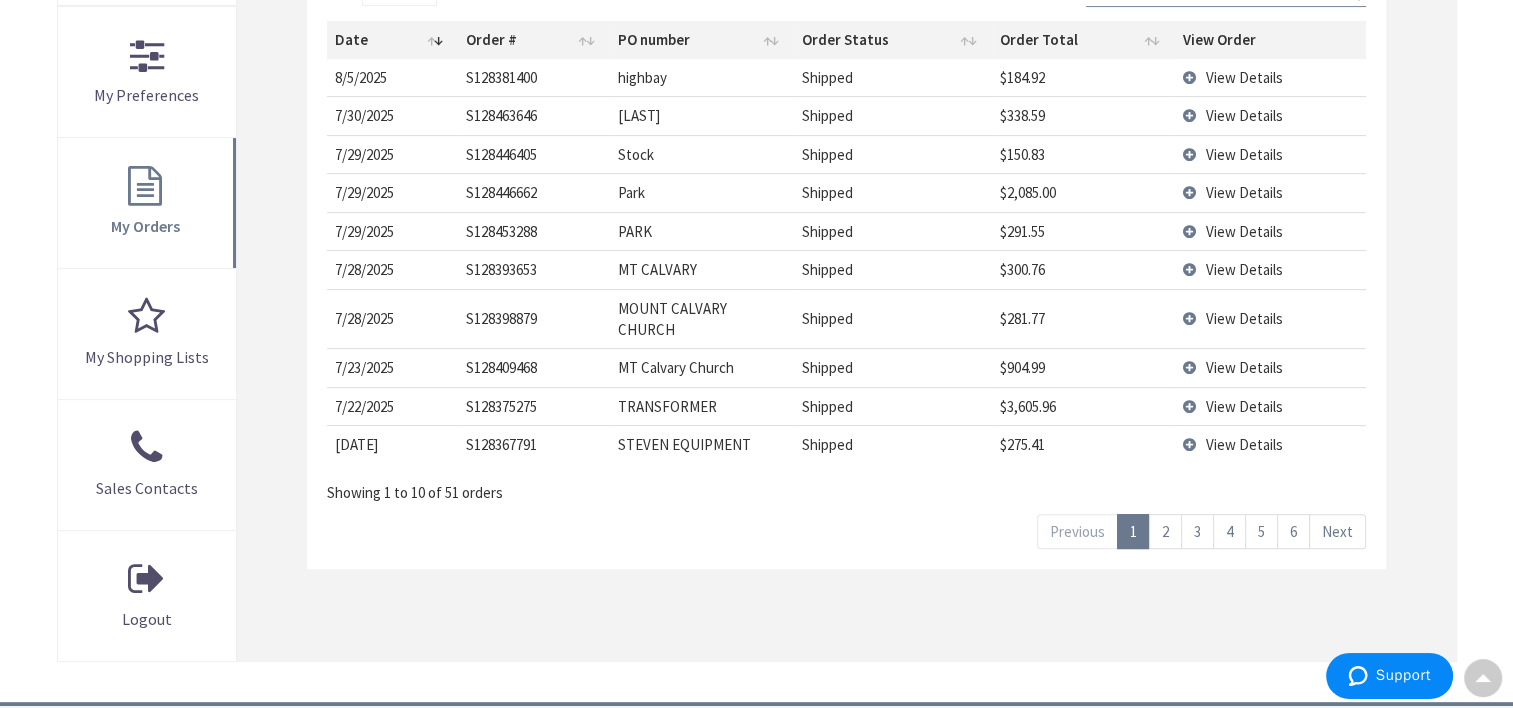scroll, scrollTop: 555, scrollLeft: 0, axis: vertical 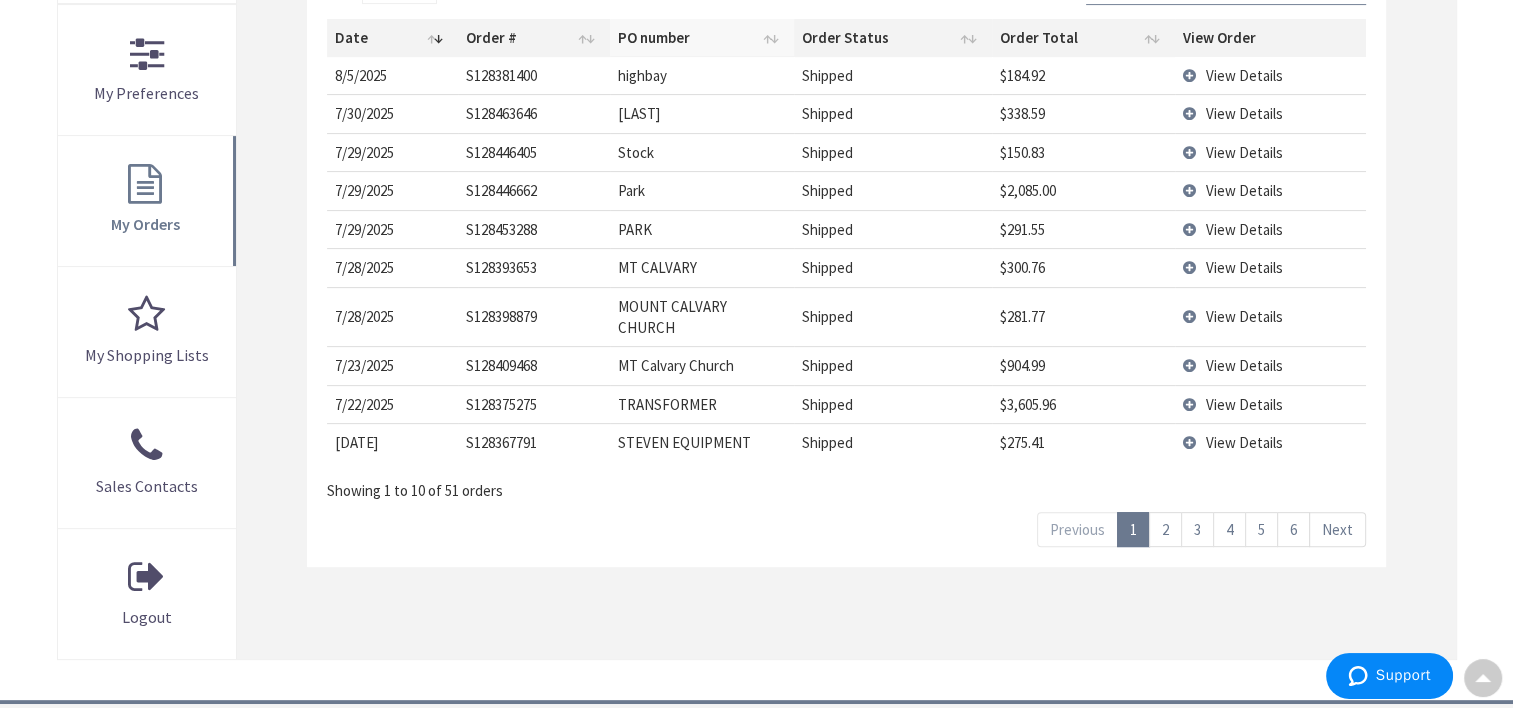 click on "PO number" at bounding box center [702, 38] 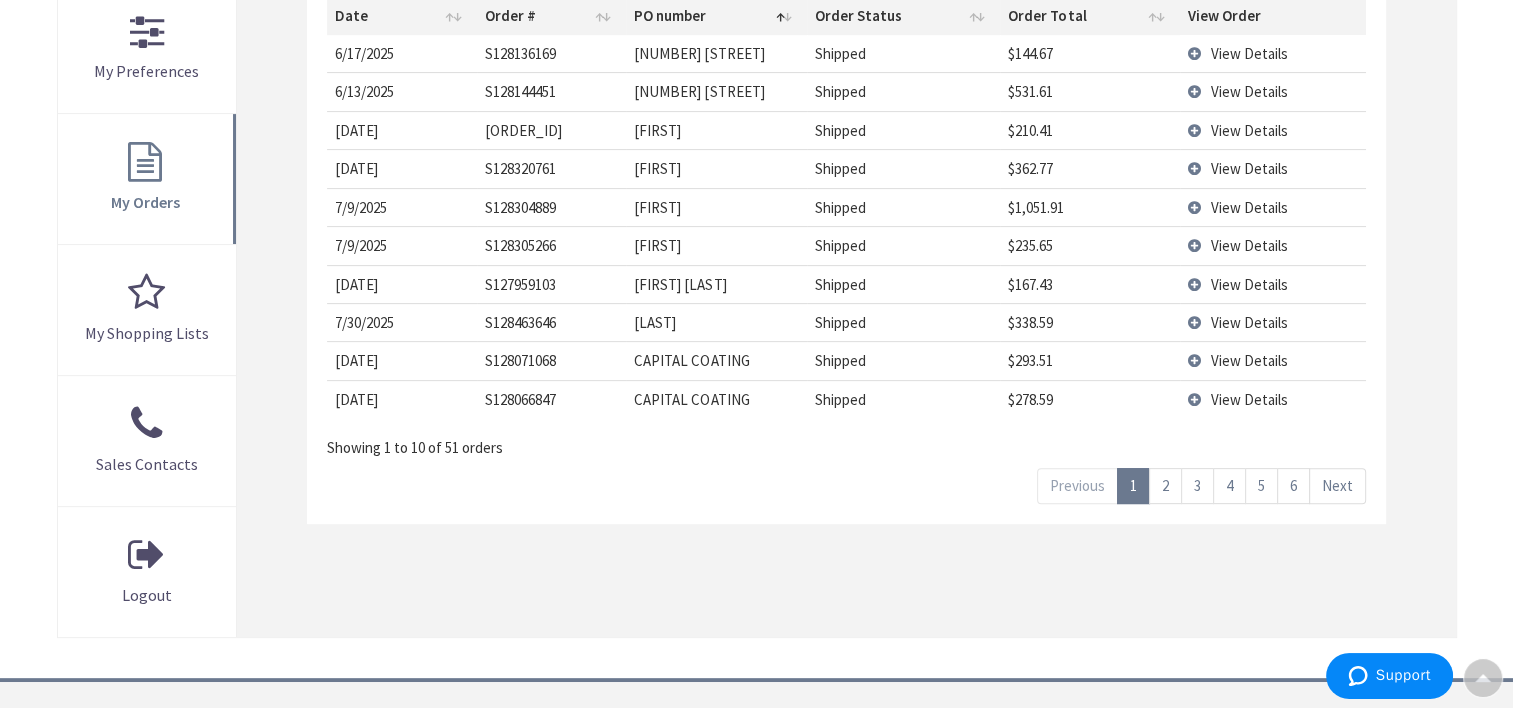 scroll, scrollTop: 591, scrollLeft: 0, axis: vertical 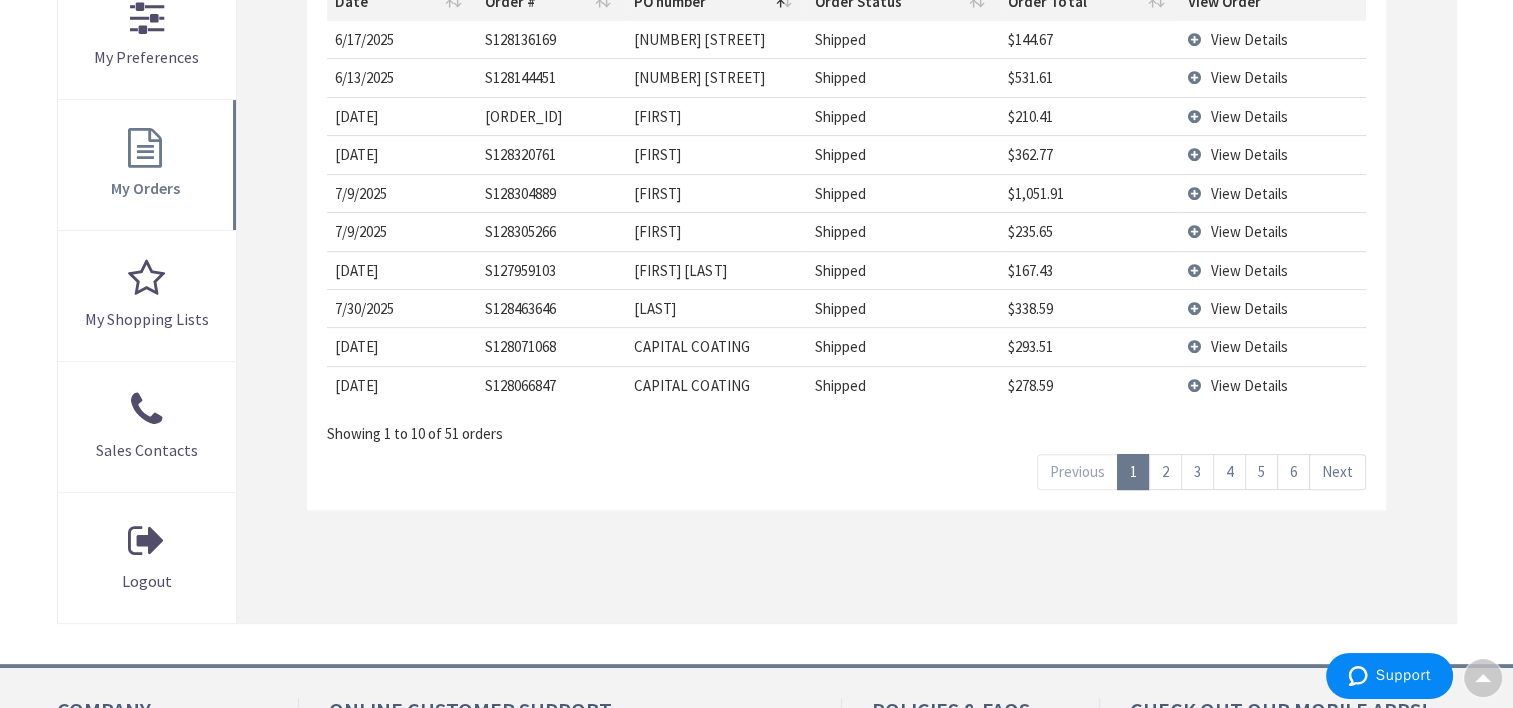 click on "2" at bounding box center [1165, 471] 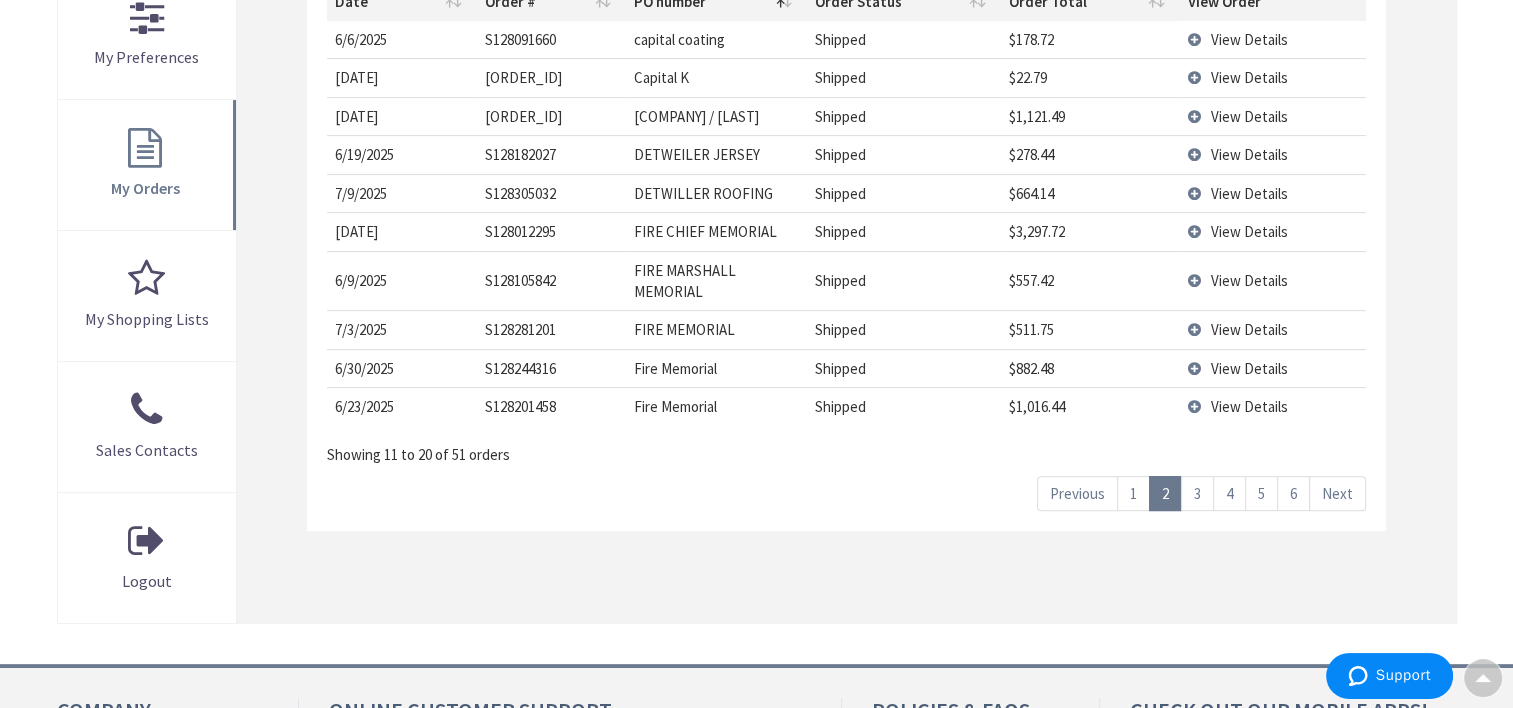 click on "3" at bounding box center (1197, 493) 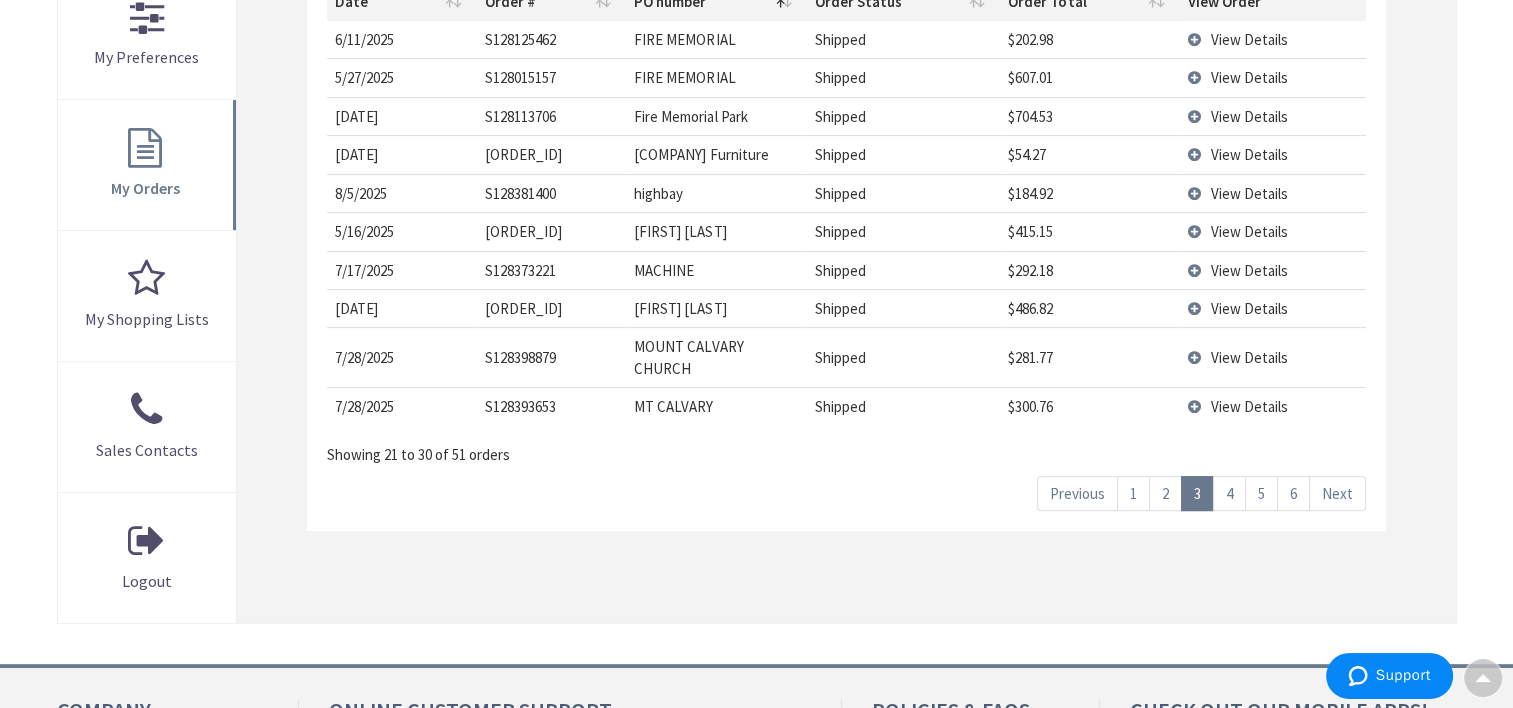 click on "4" at bounding box center (1229, 493) 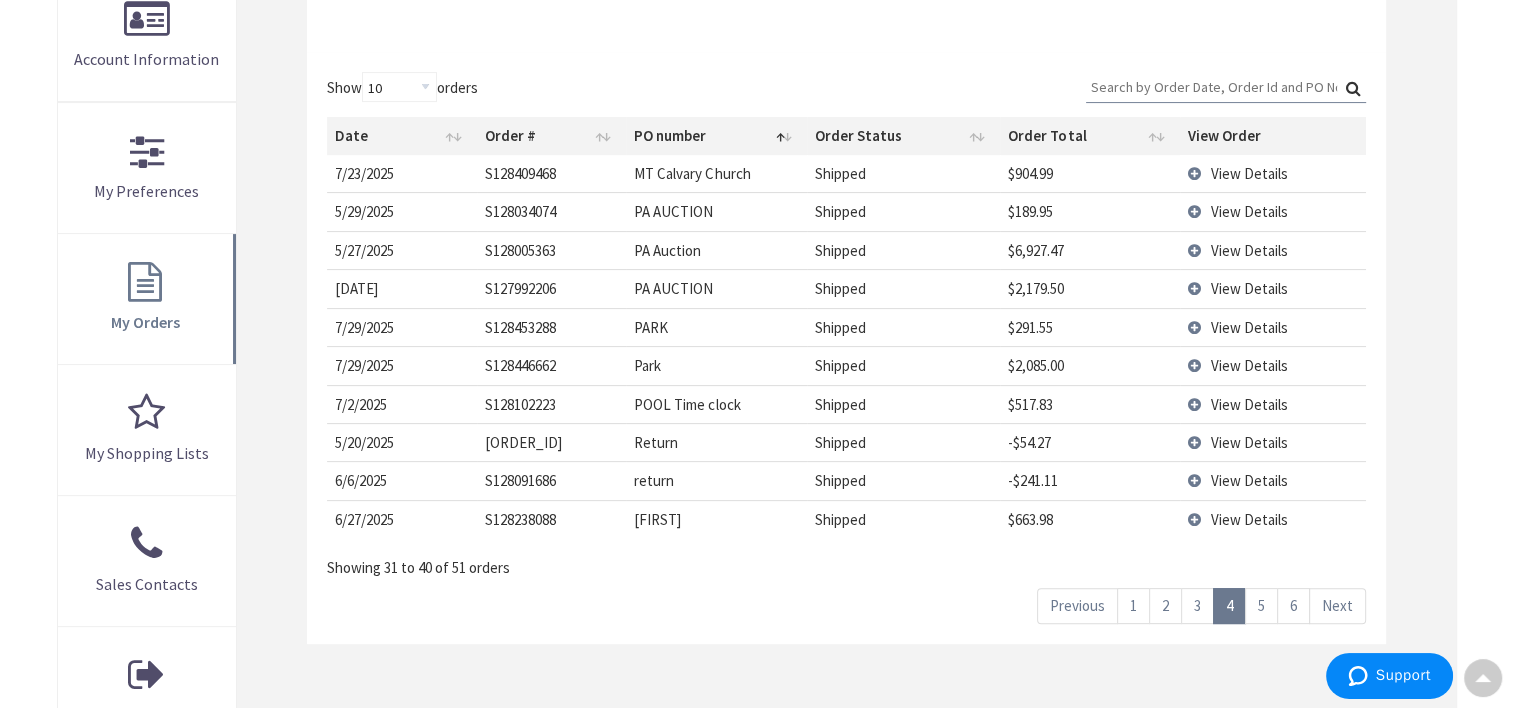 scroll, scrollTop: 377, scrollLeft: 0, axis: vertical 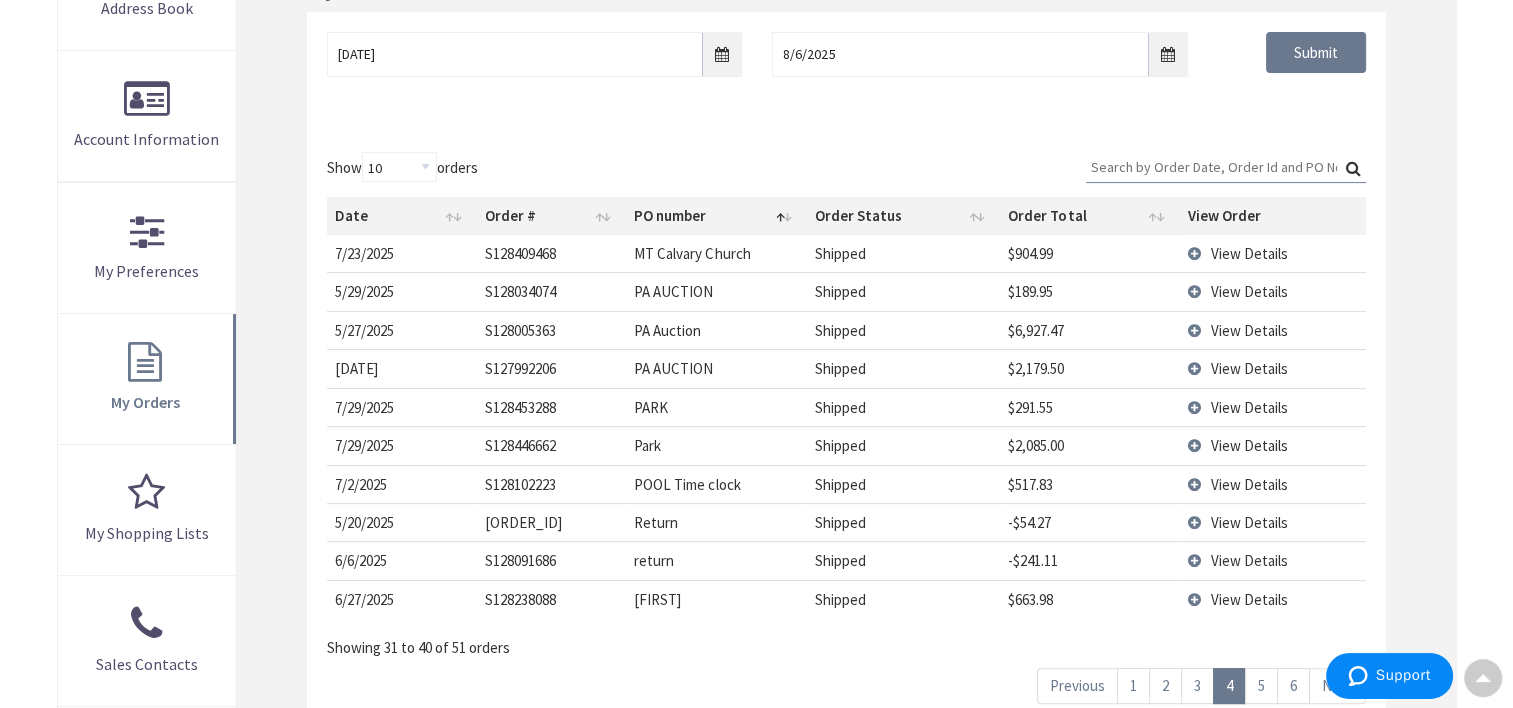 click on "View Details" at bounding box center (1273, 407) 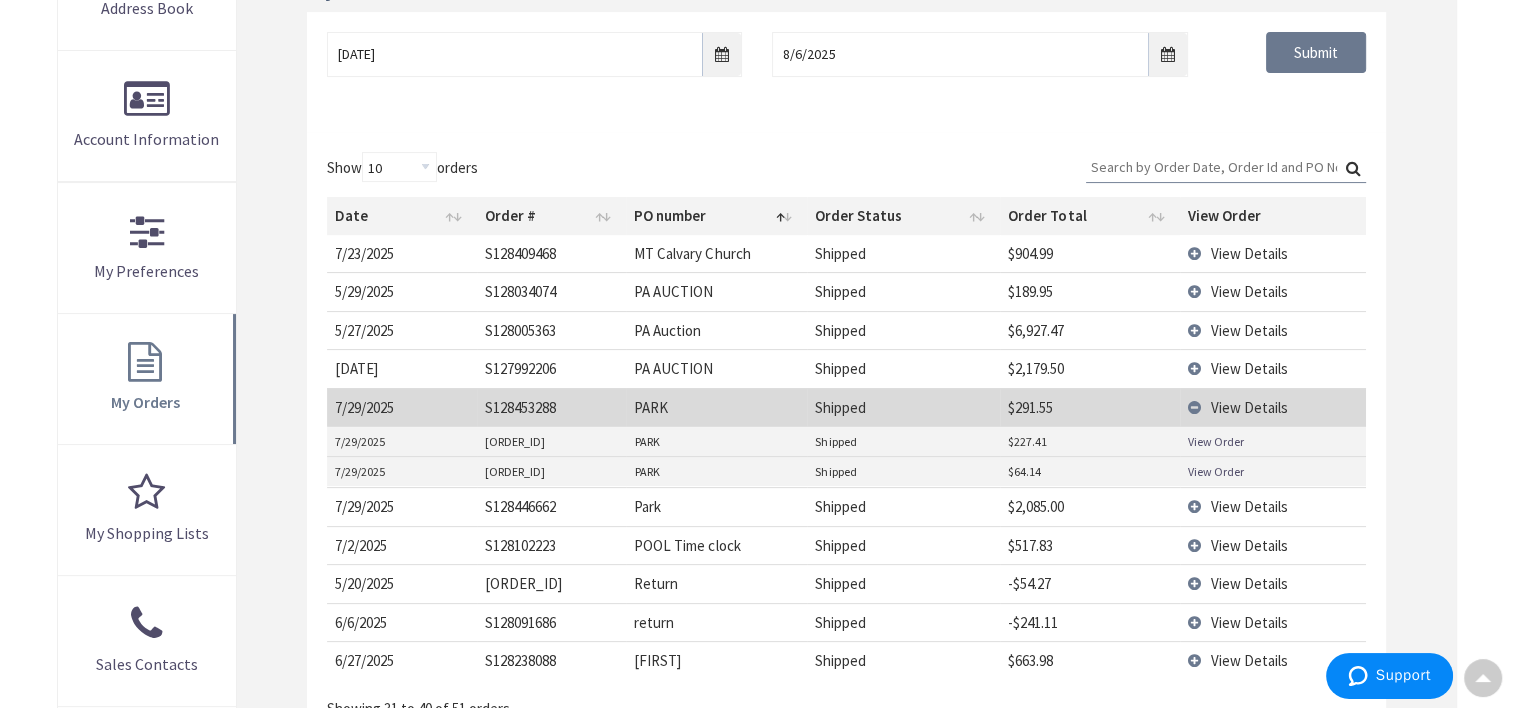 click on "View Order" at bounding box center (1216, 441) 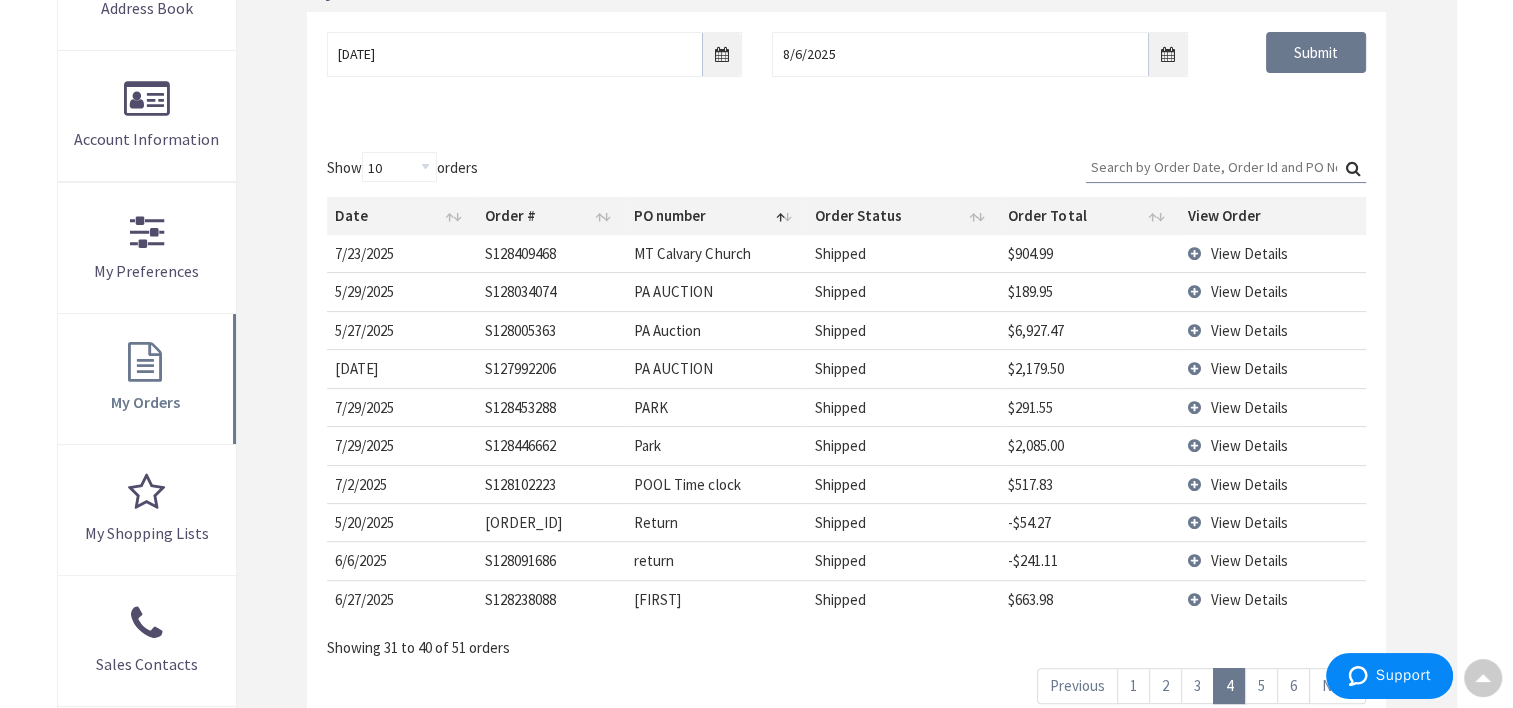 click on "View Details" at bounding box center (1273, 445) 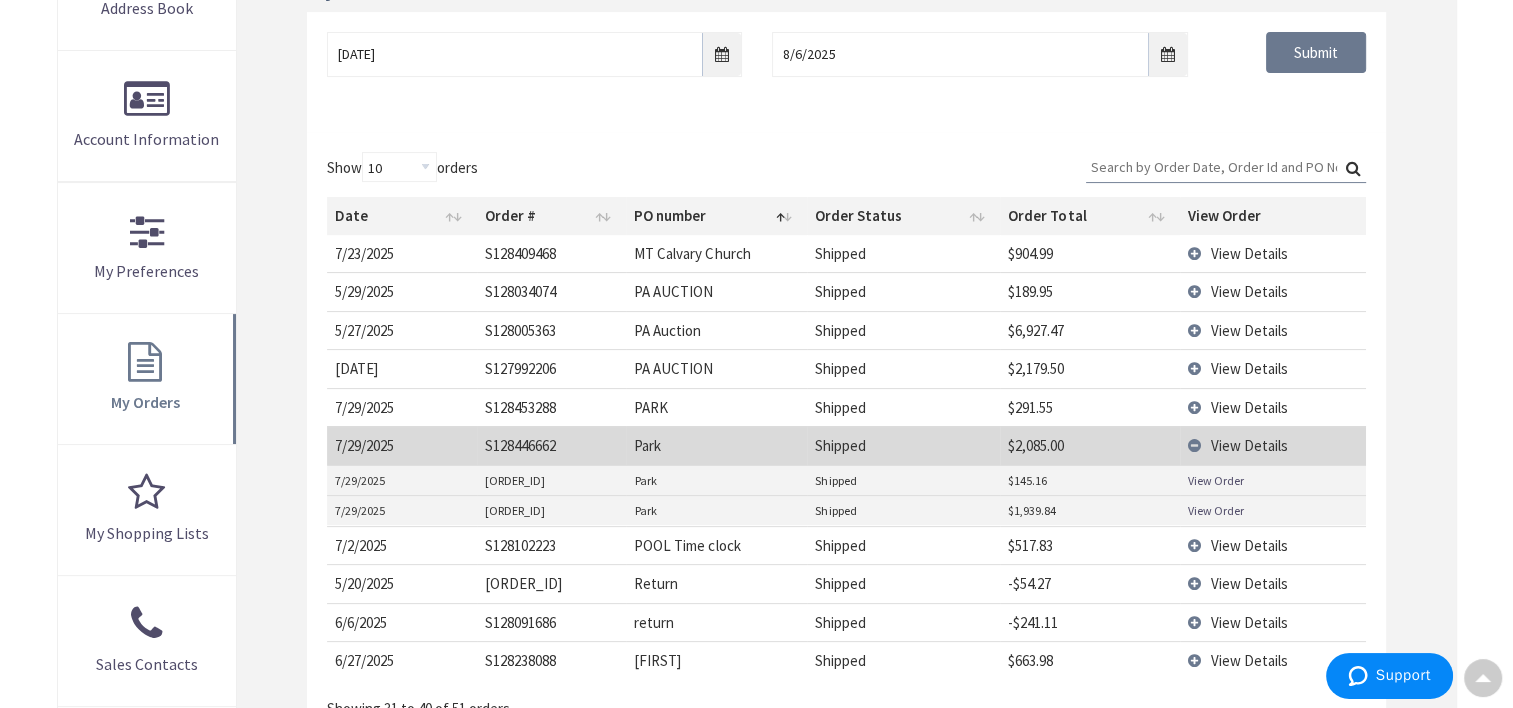click on "View Order" at bounding box center [1216, 480] 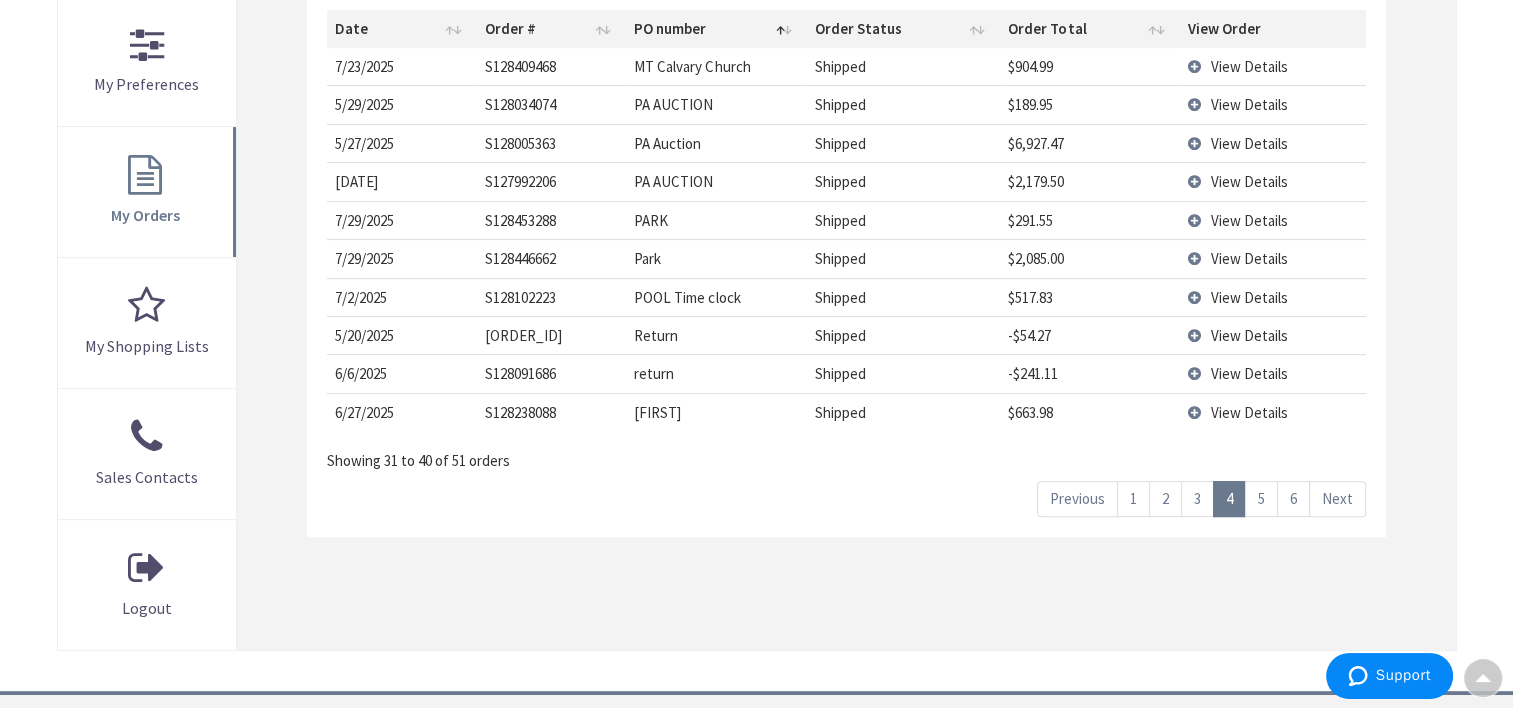 scroll, scrollTop: 599, scrollLeft: 0, axis: vertical 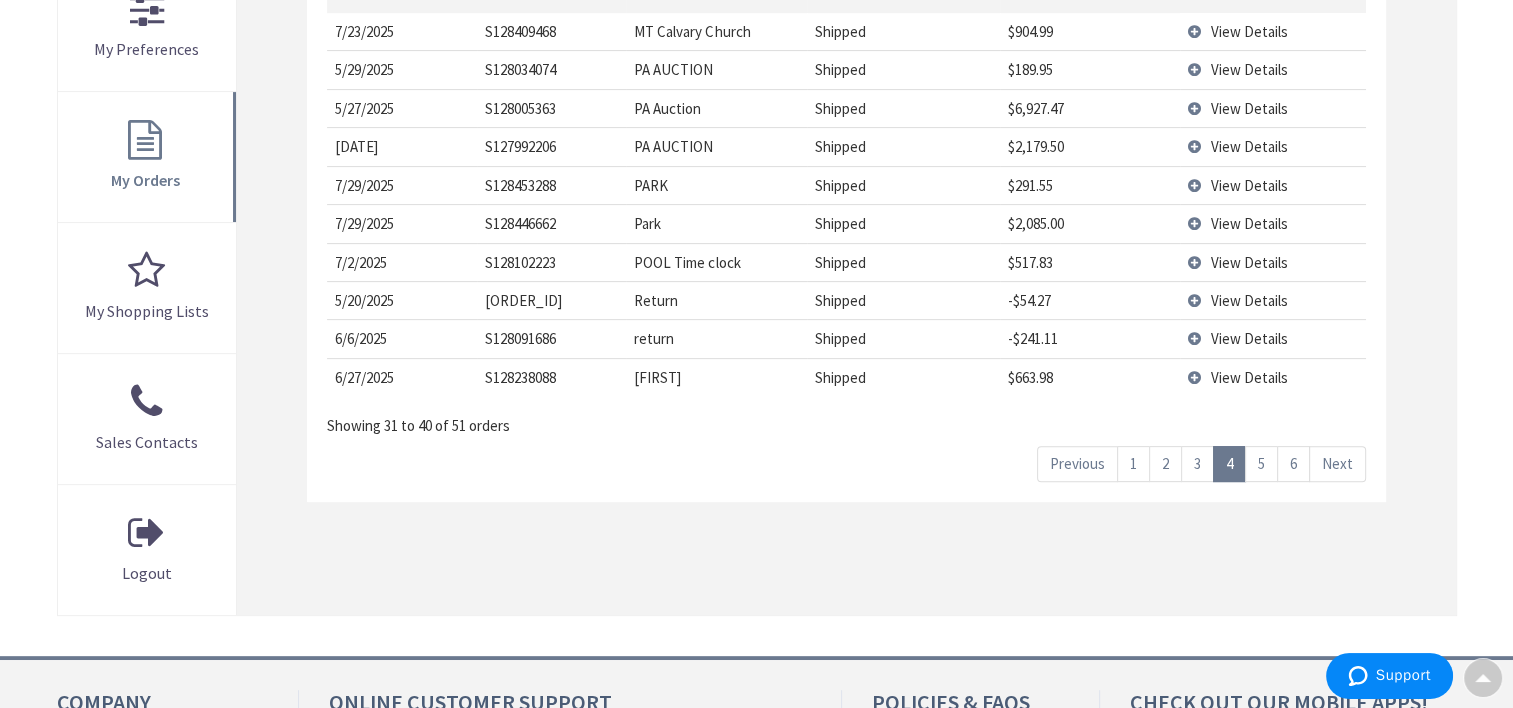 click on "5" at bounding box center (1261, 463) 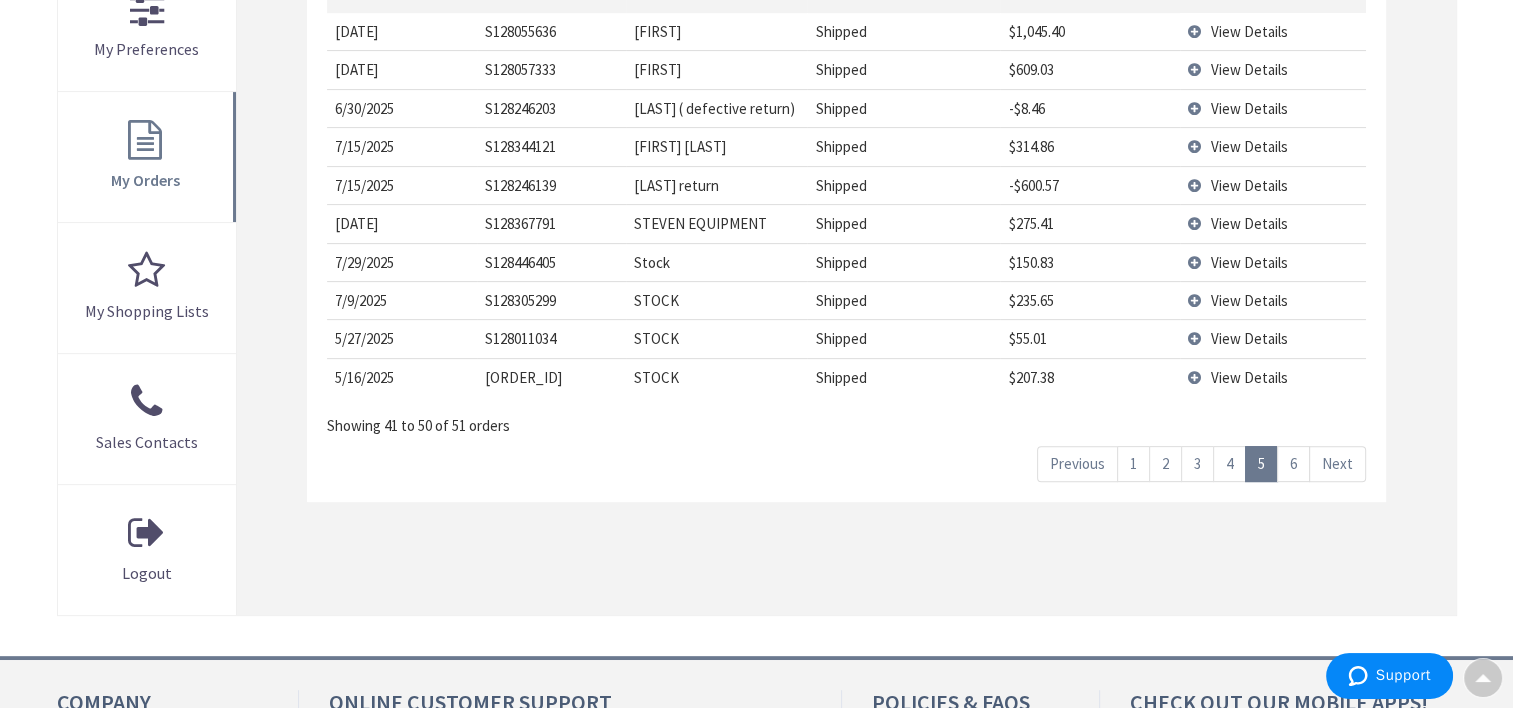 click on "4" at bounding box center [1229, 463] 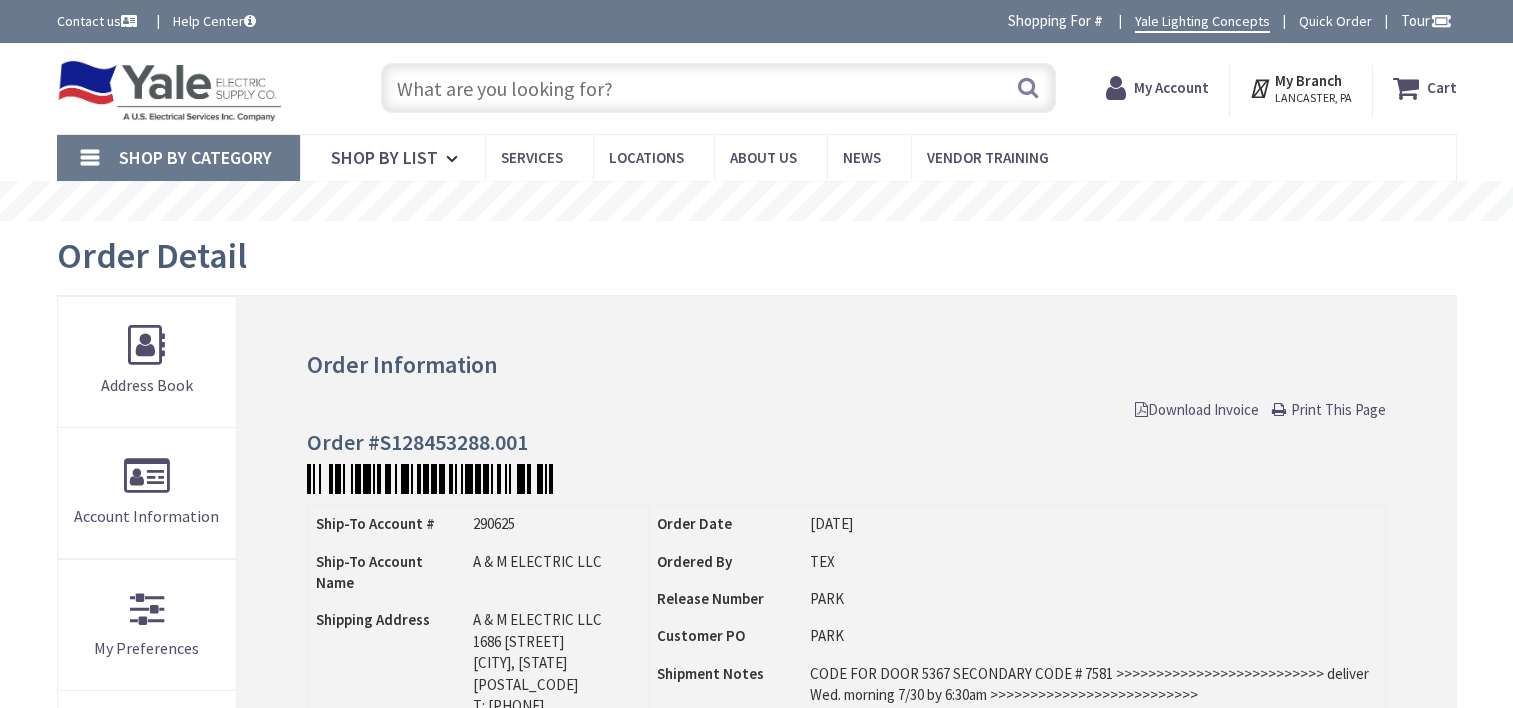 scroll, scrollTop: 0, scrollLeft: 0, axis: both 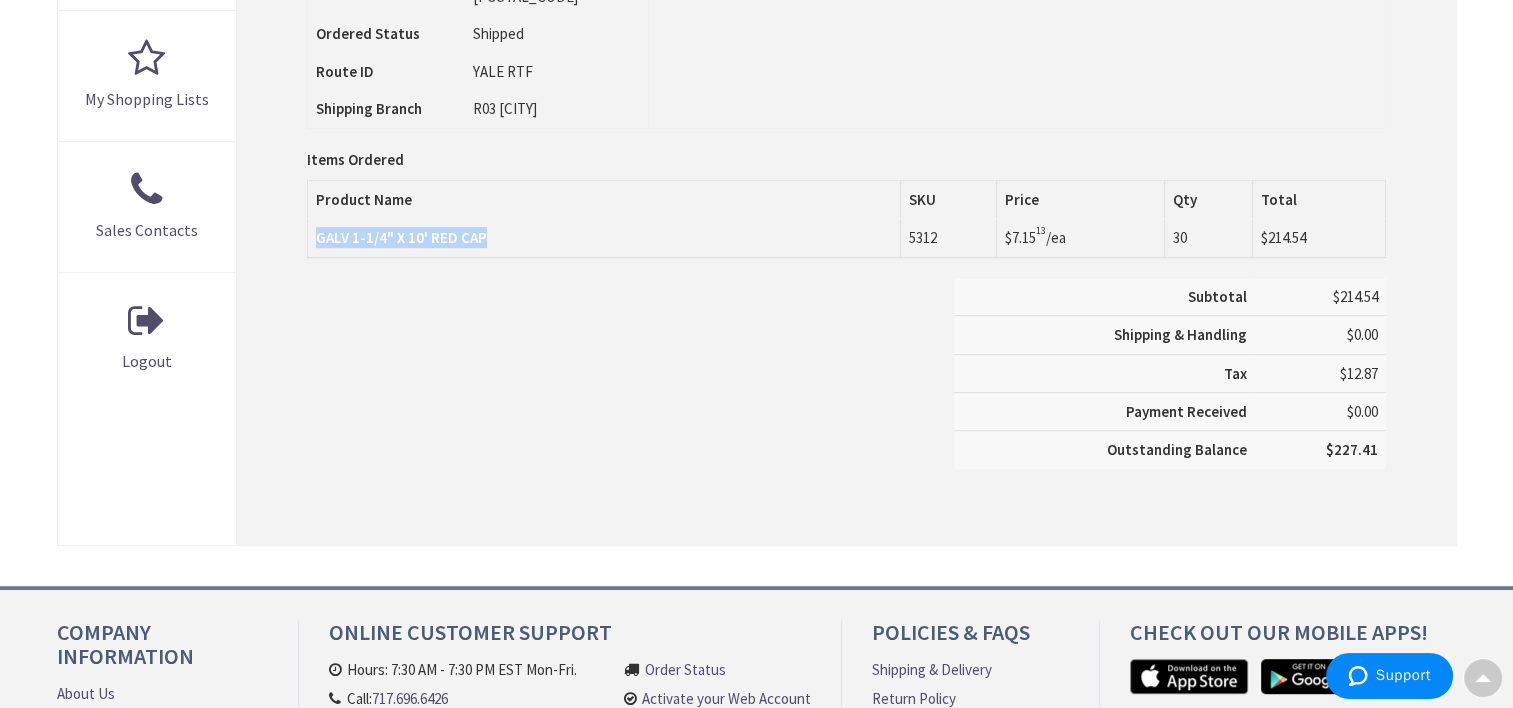 drag, startPoint x: 500, startPoint y: 231, endPoint x: 308, endPoint y: 248, distance: 192.75113 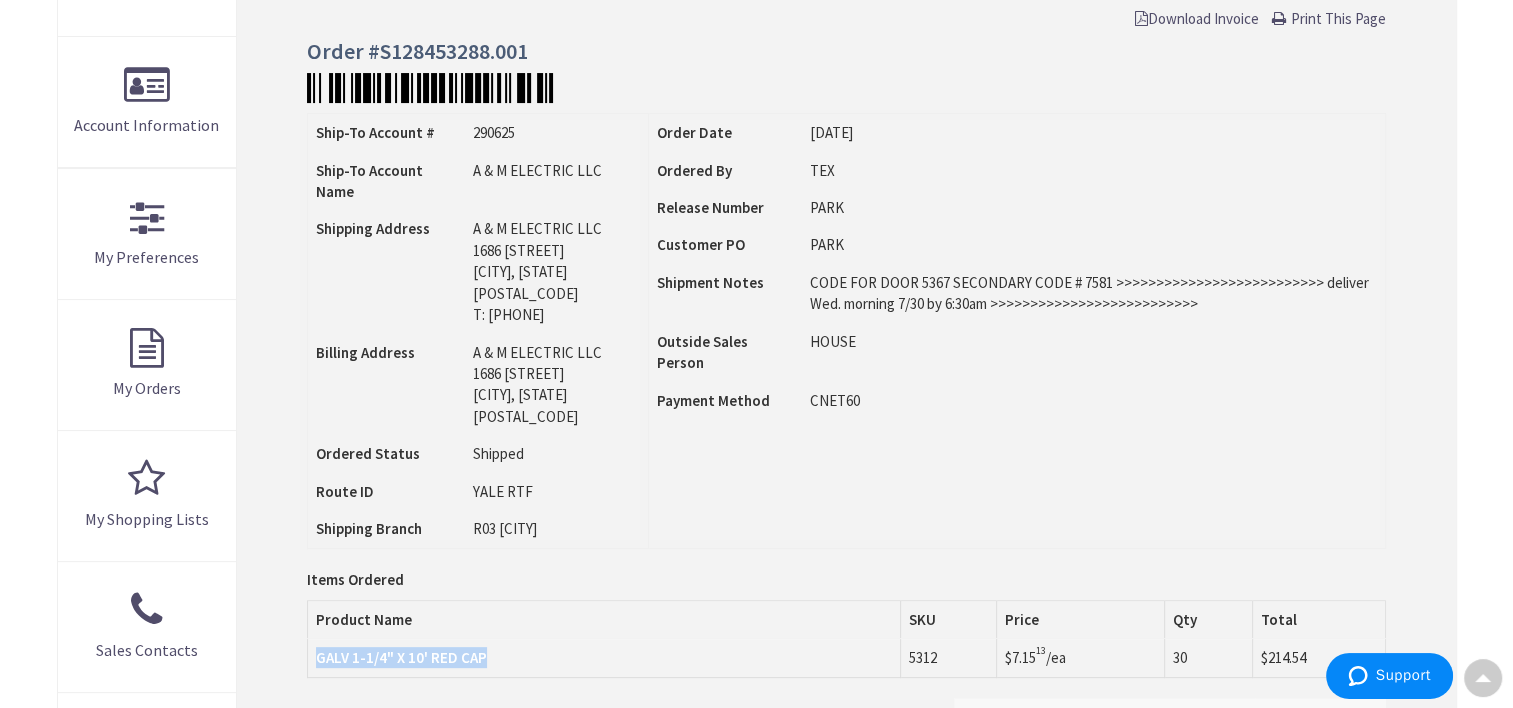 scroll, scrollTop: 384, scrollLeft: 0, axis: vertical 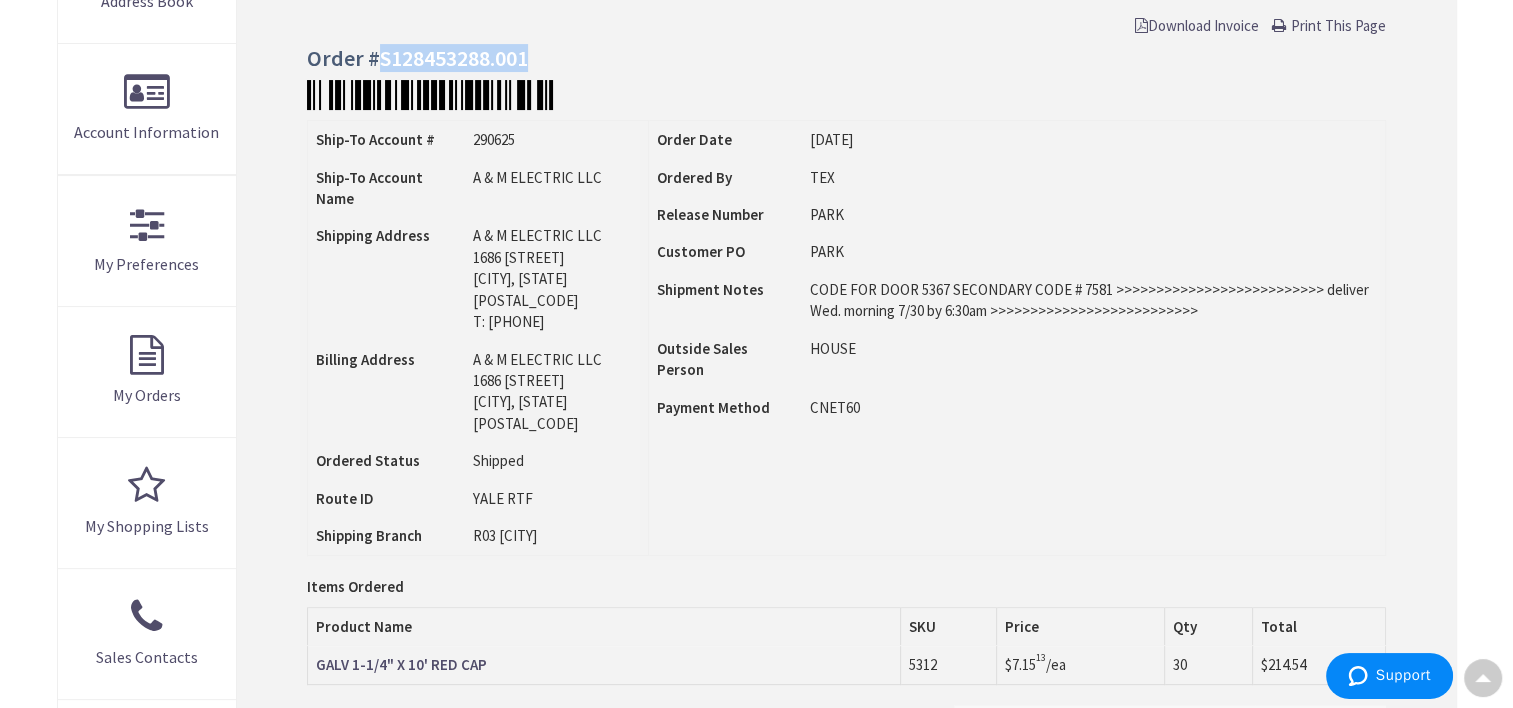 drag, startPoint x: 532, startPoint y: 59, endPoint x: 380, endPoint y: 61, distance: 152.01315 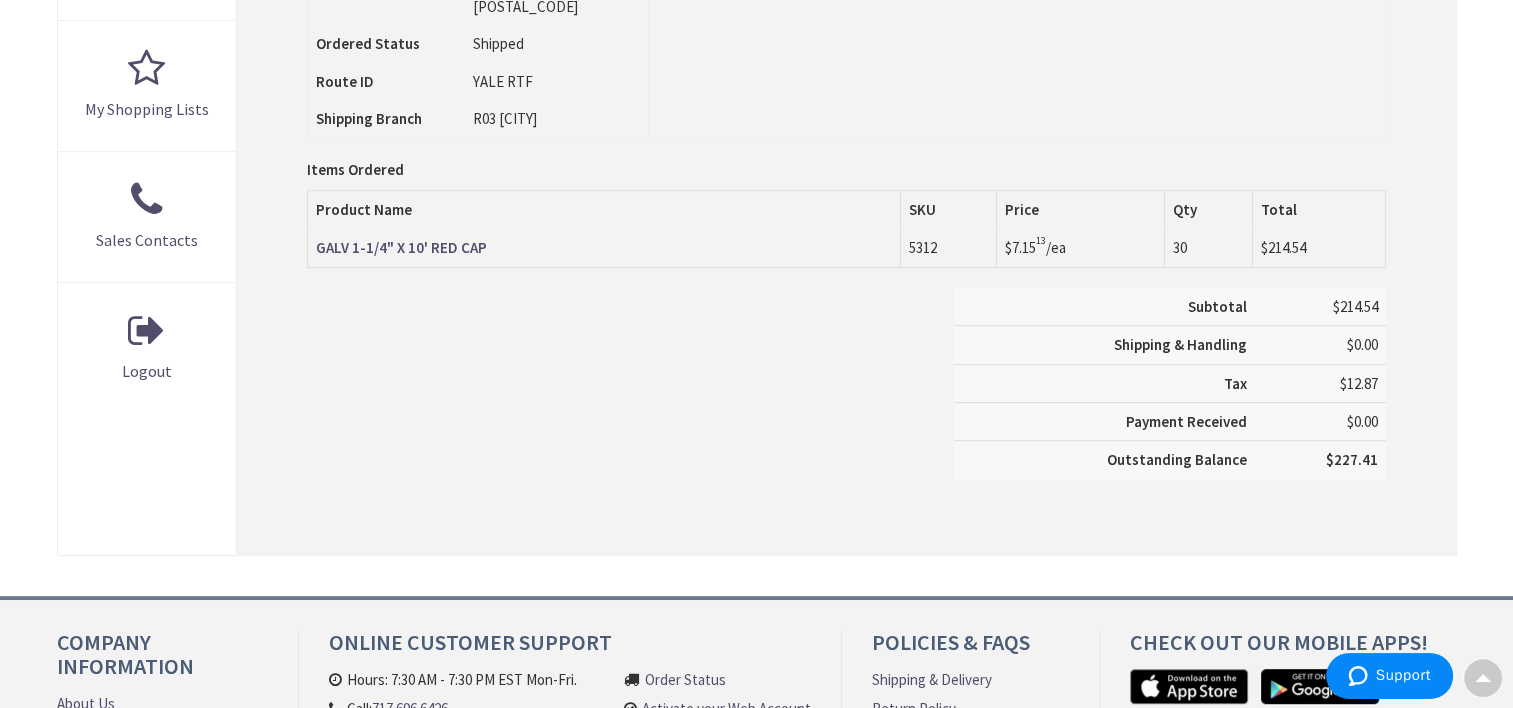 scroll, scrollTop: 825, scrollLeft: 0, axis: vertical 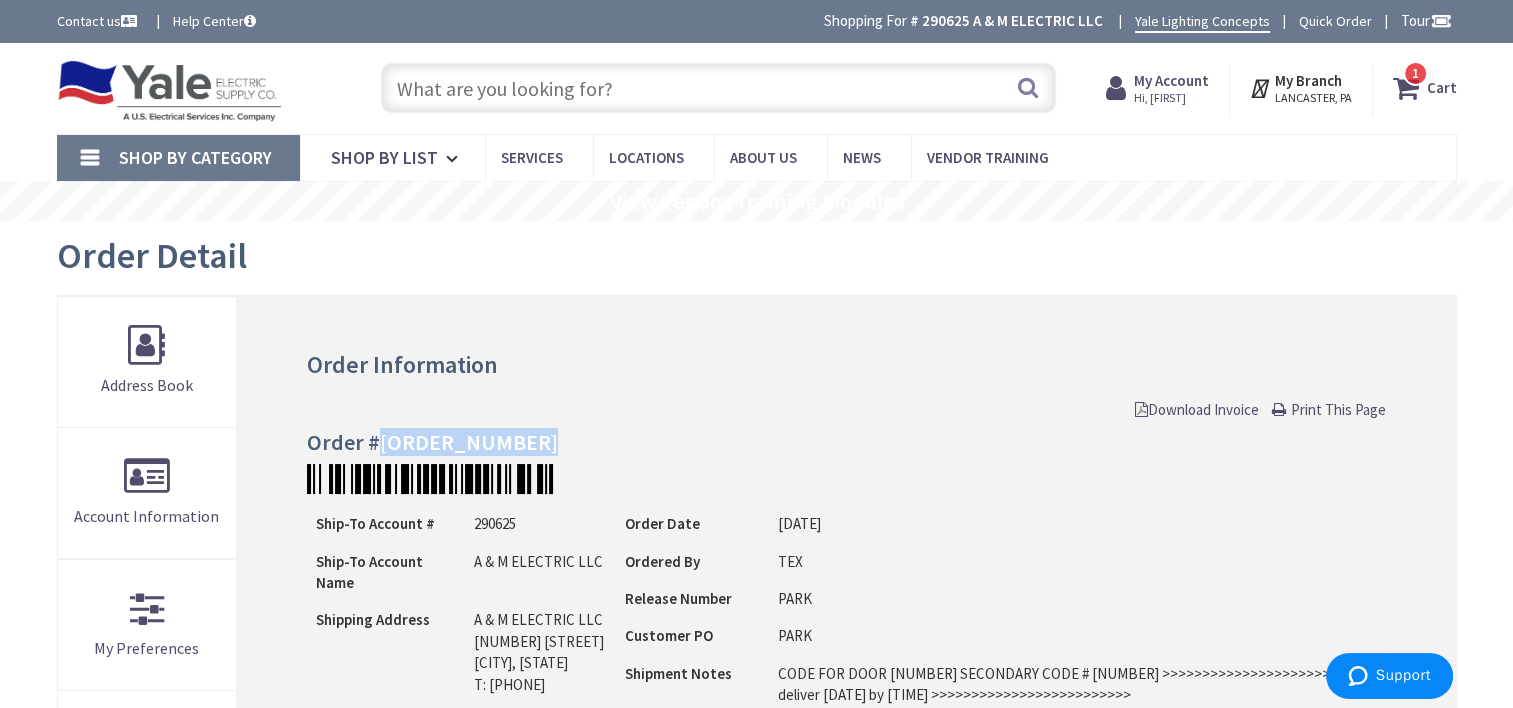 drag, startPoint x: 380, startPoint y: 439, endPoint x: 535, endPoint y: 422, distance: 155.92947 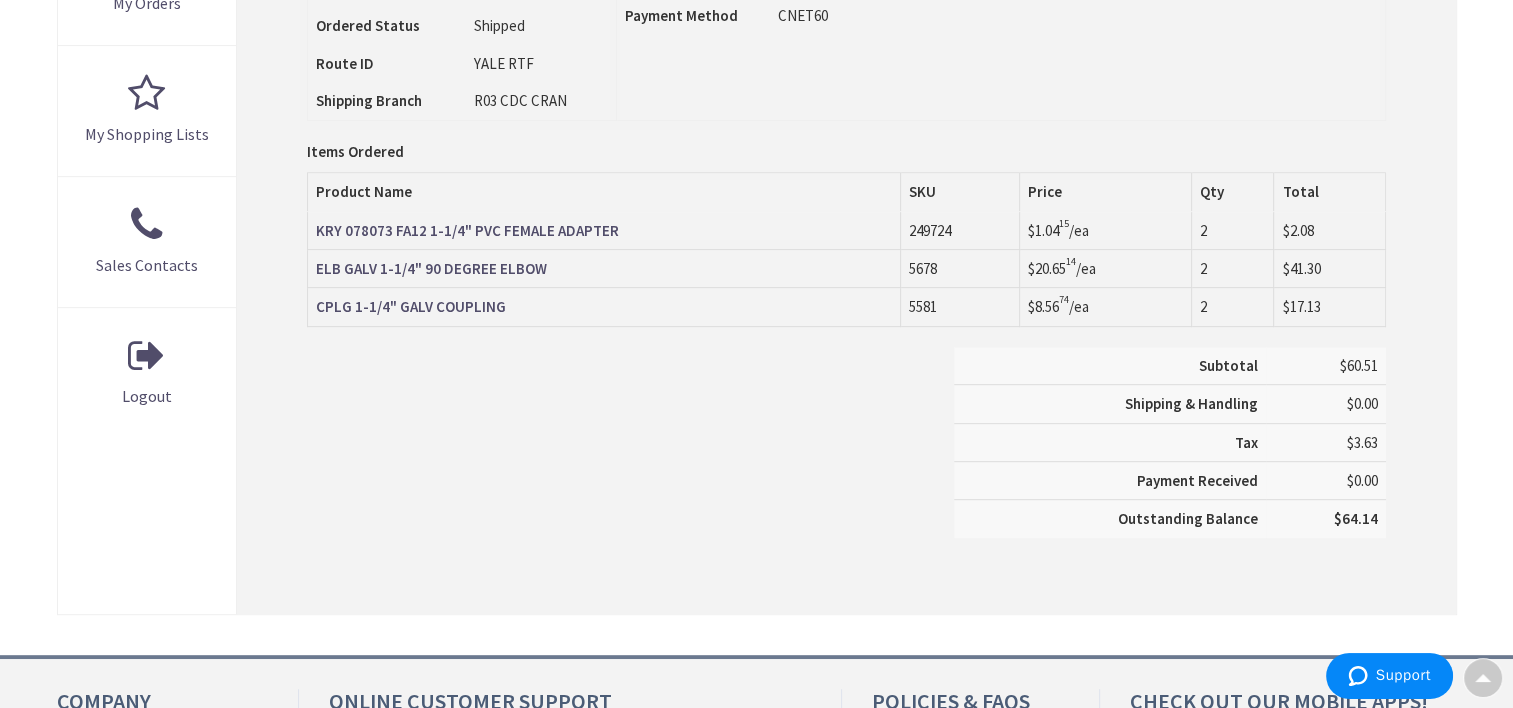 scroll, scrollTop: 779, scrollLeft: 0, axis: vertical 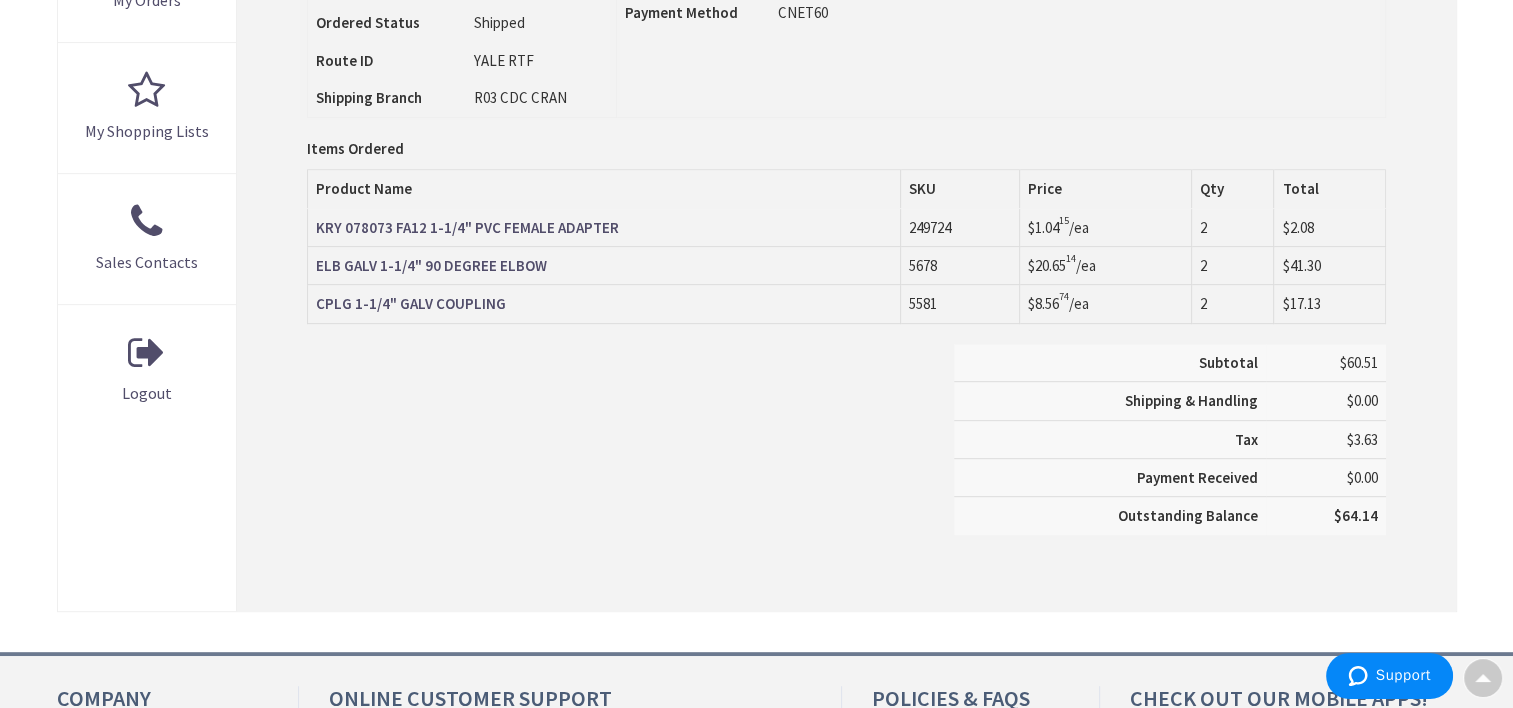 click on "KRY 078073 FA12 1-1/4" PVC FEMALE  ADAPTER" at bounding box center (604, 228) 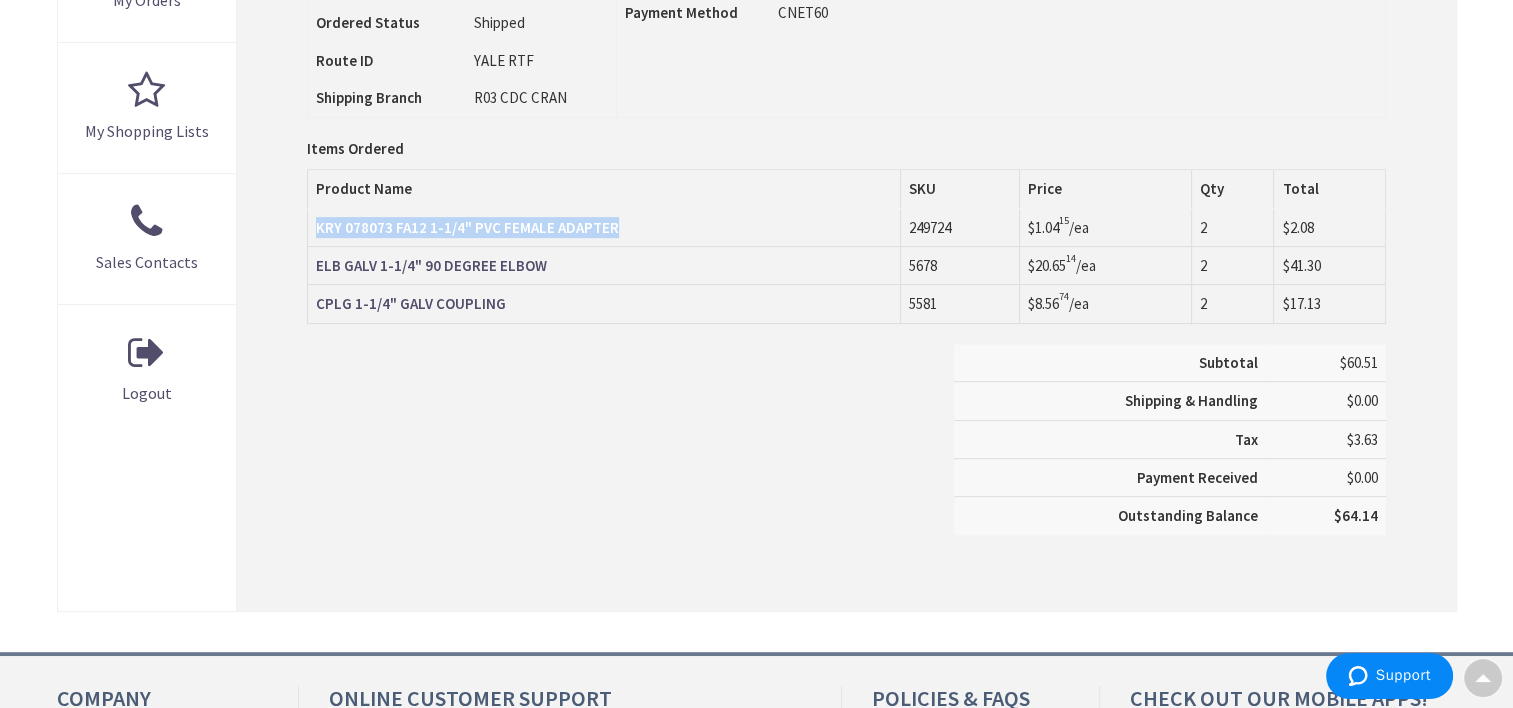 drag, startPoint x: 621, startPoint y: 267, endPoint x: 312, endPoint y: 269, distance: 309.00647 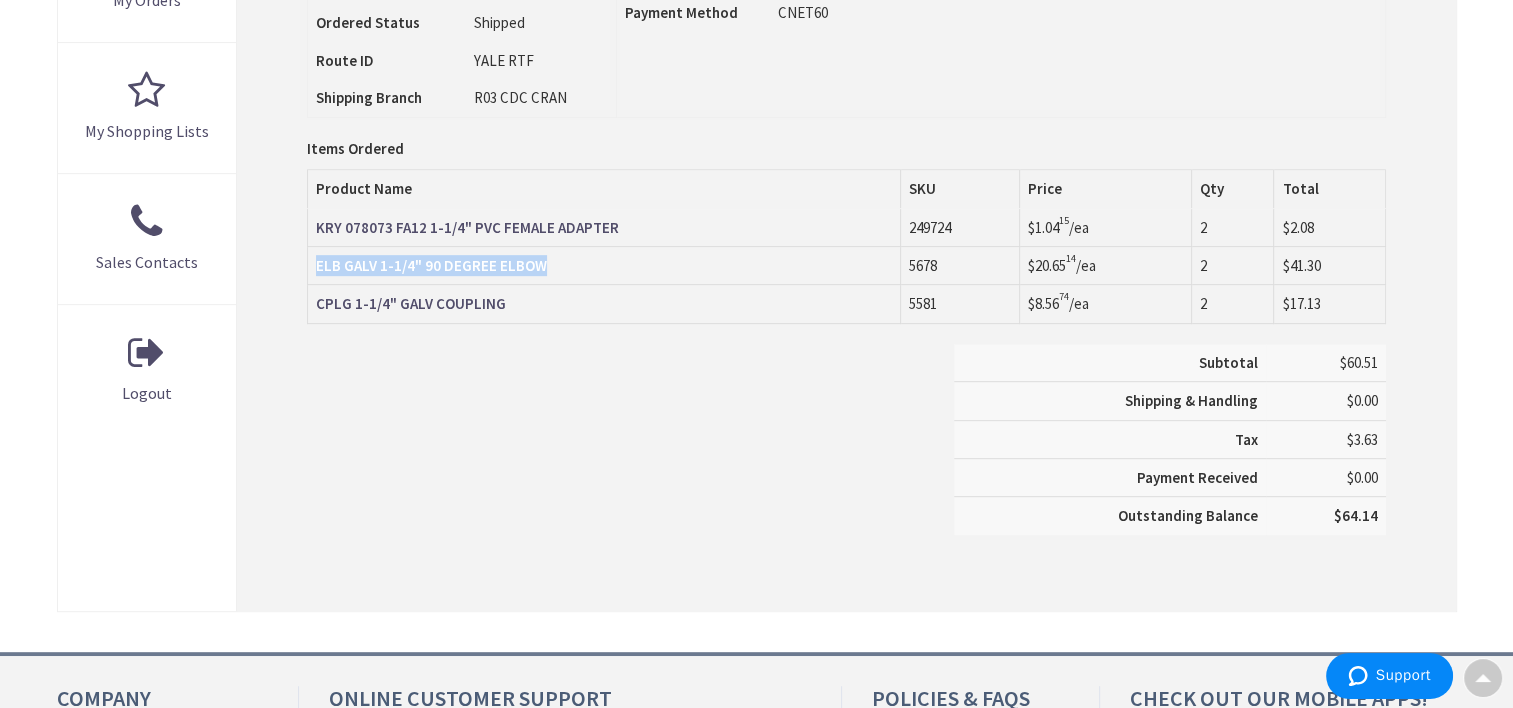 drag, startPoint x: 545, startPoint y: 306, endPoint x: 315, endPoint y: 313, distance: 230.10649 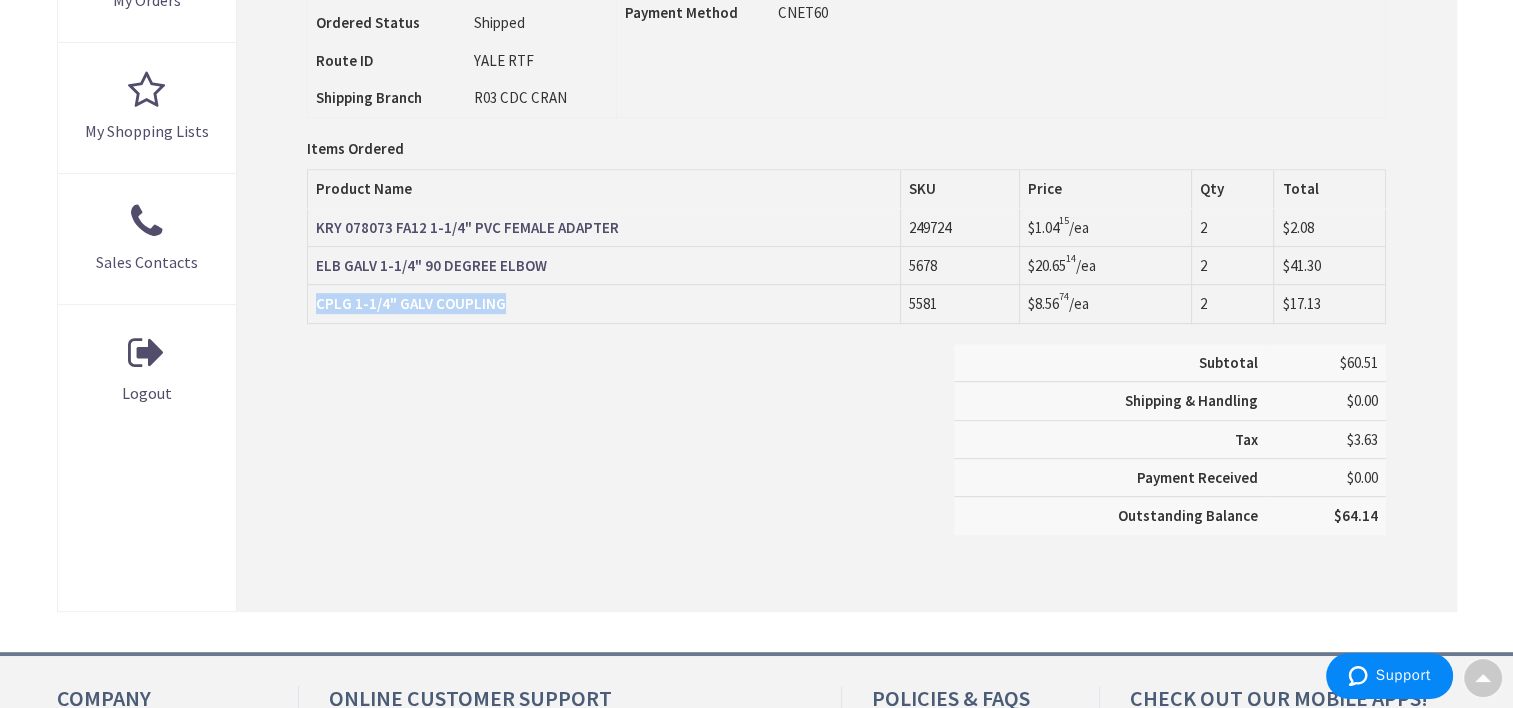 drag, startPoint x: 499, startPoint y: 342, endPoint x: 316, endPoint y: 343, distance: 183.00273 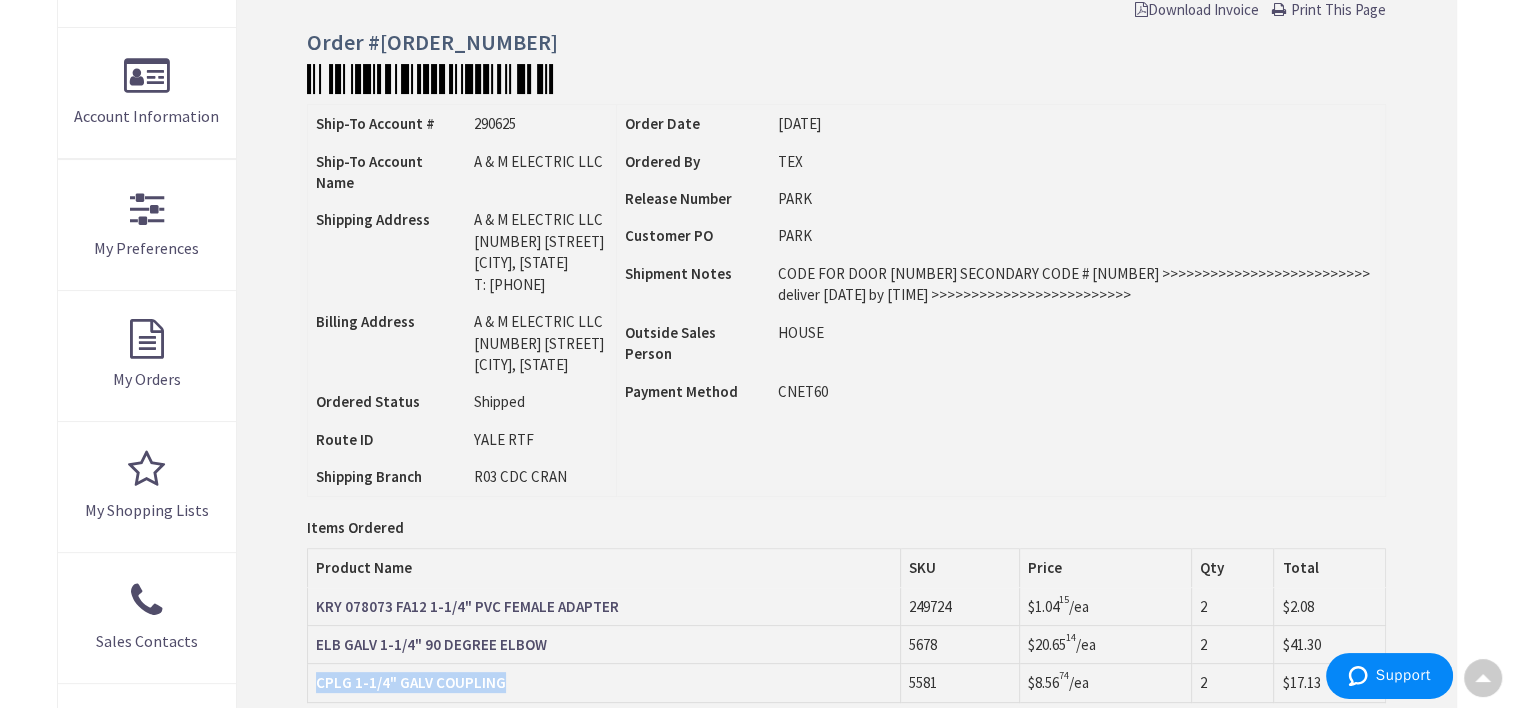scroll, scrollTop: 392, scrollLeft: 0, axis: vertical 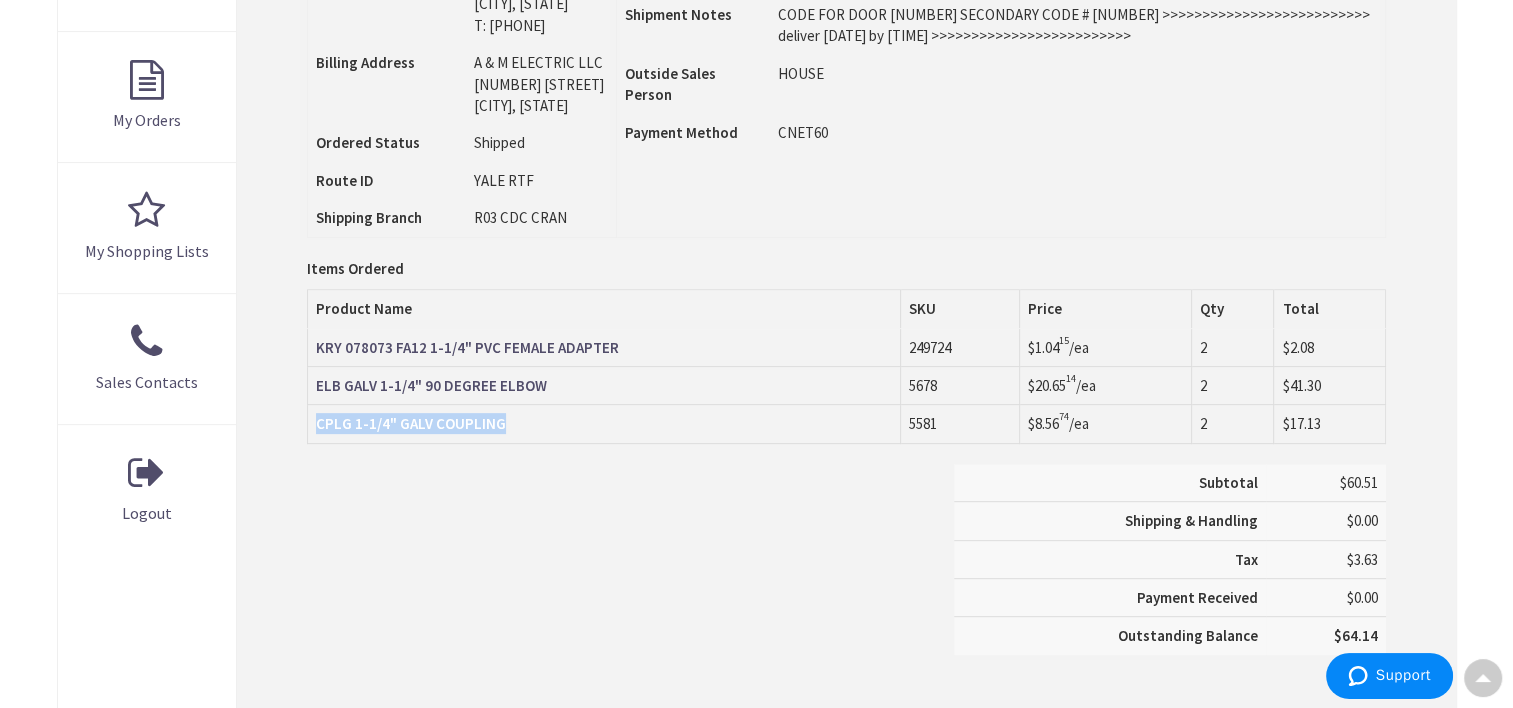 copy on "CPLG 1-1/4" GALV COUPLING" 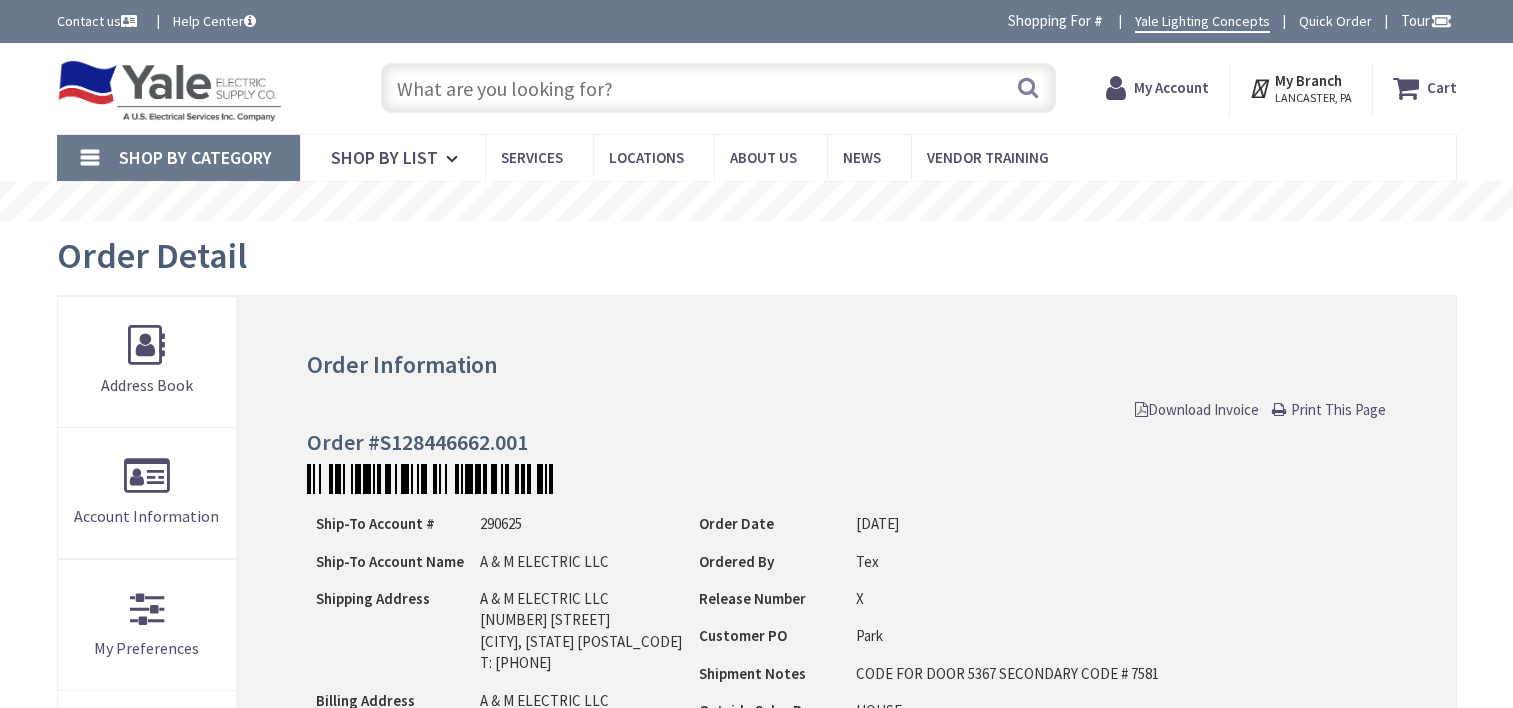 scroll, scrollTop: 0, scrollLeft: 0, axis: both 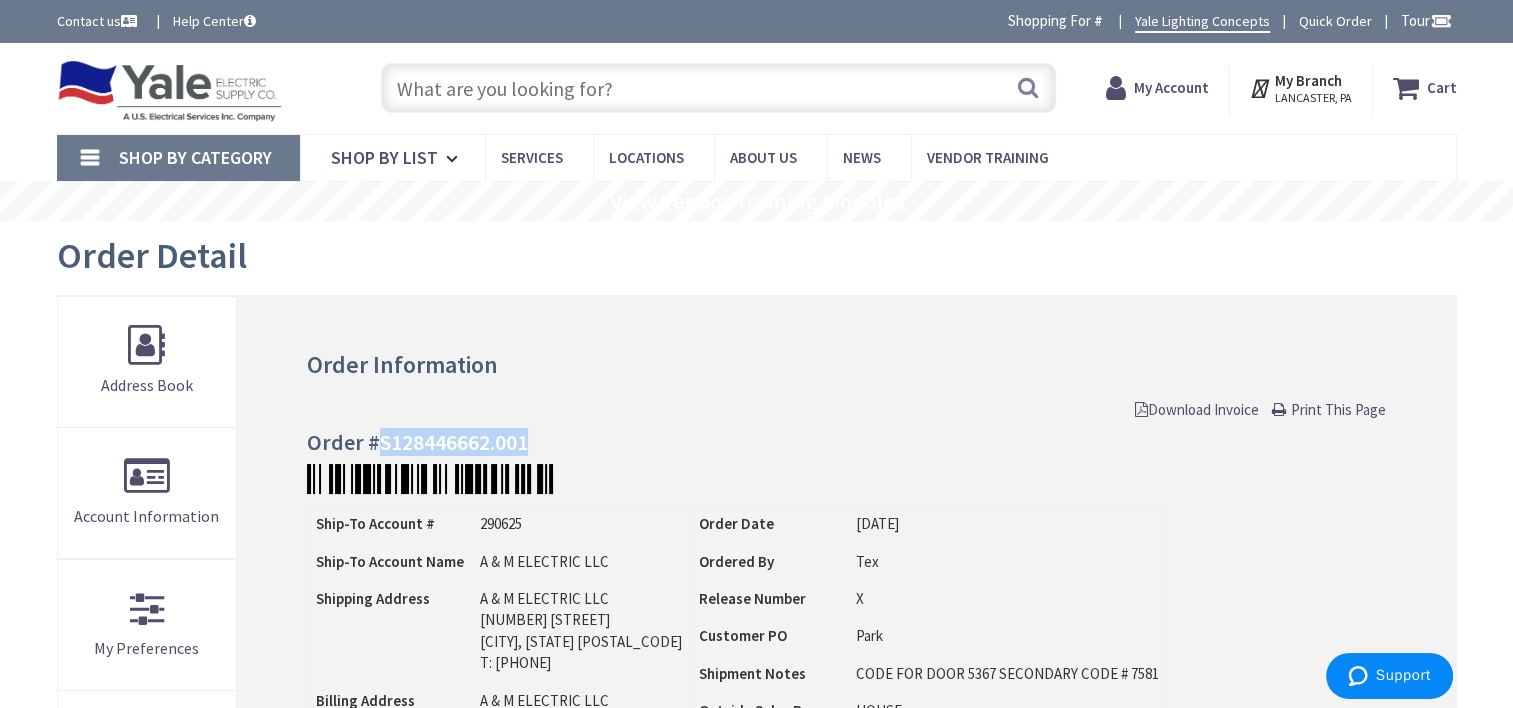 drag, startPoint x: 378, startPoint y: 443, endPoint x: 539, endPoint y: 432, distance: 161.37534 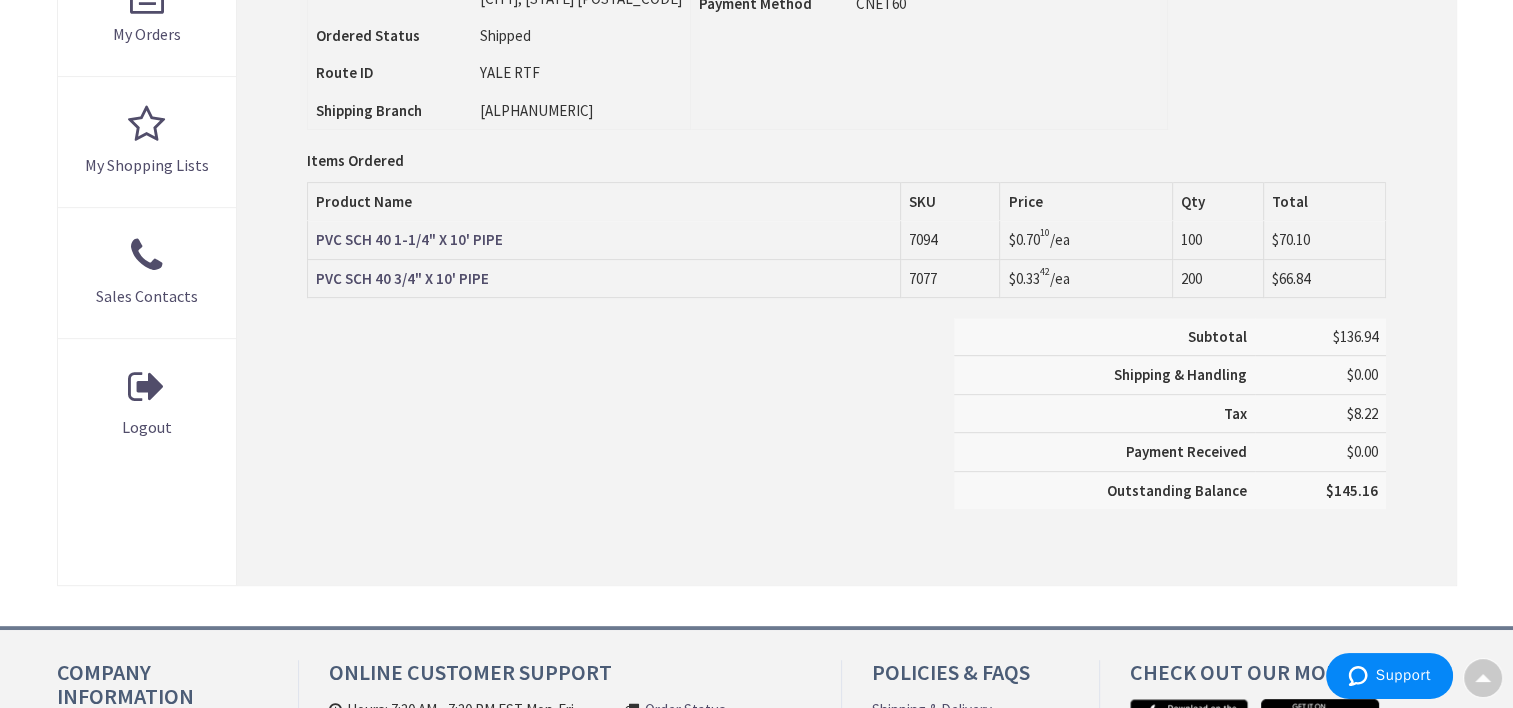scroll, scrollTop: 748, scrollLeft: 0, axis: vertical 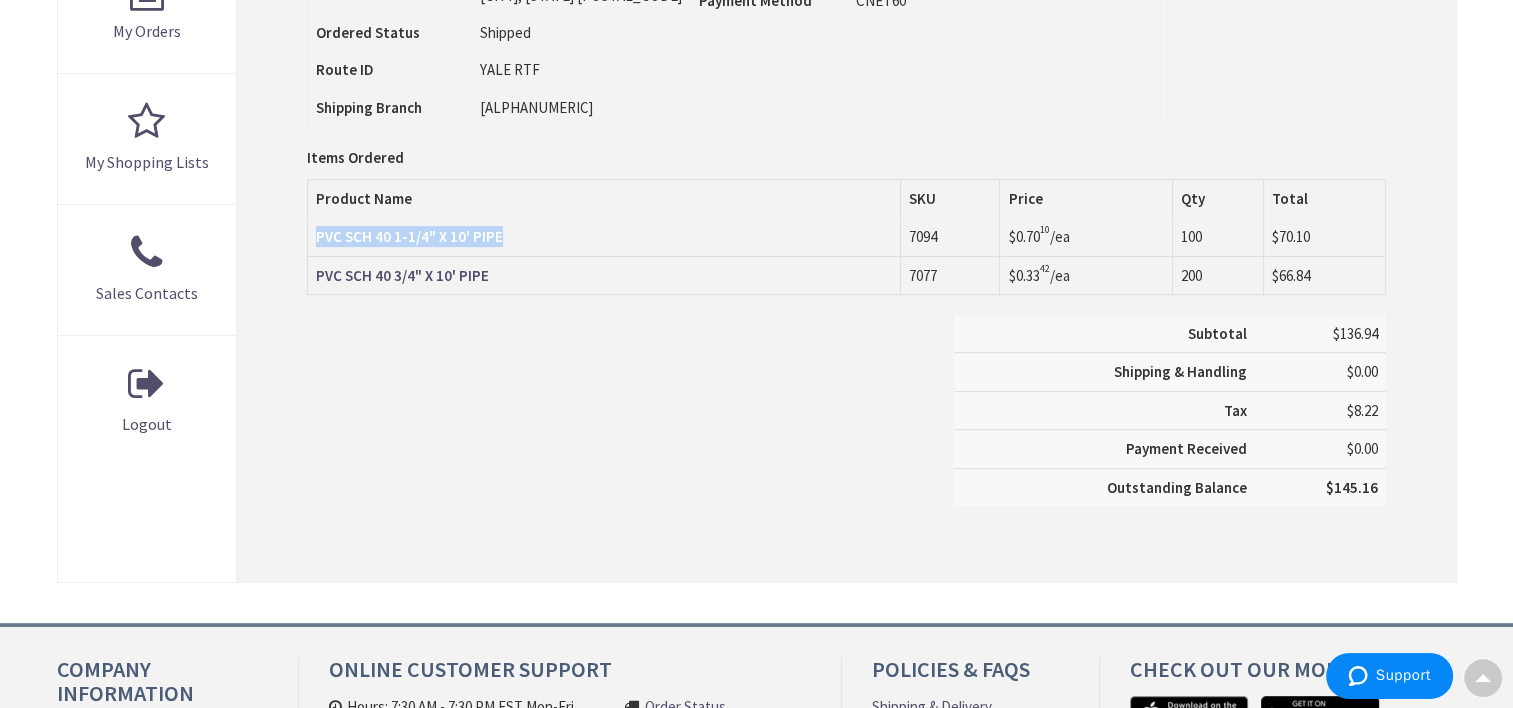 drag, startPoint x: 501, startPoint y: 234, endPoint x: 308, endPoint y: 237, distance: 193.02332 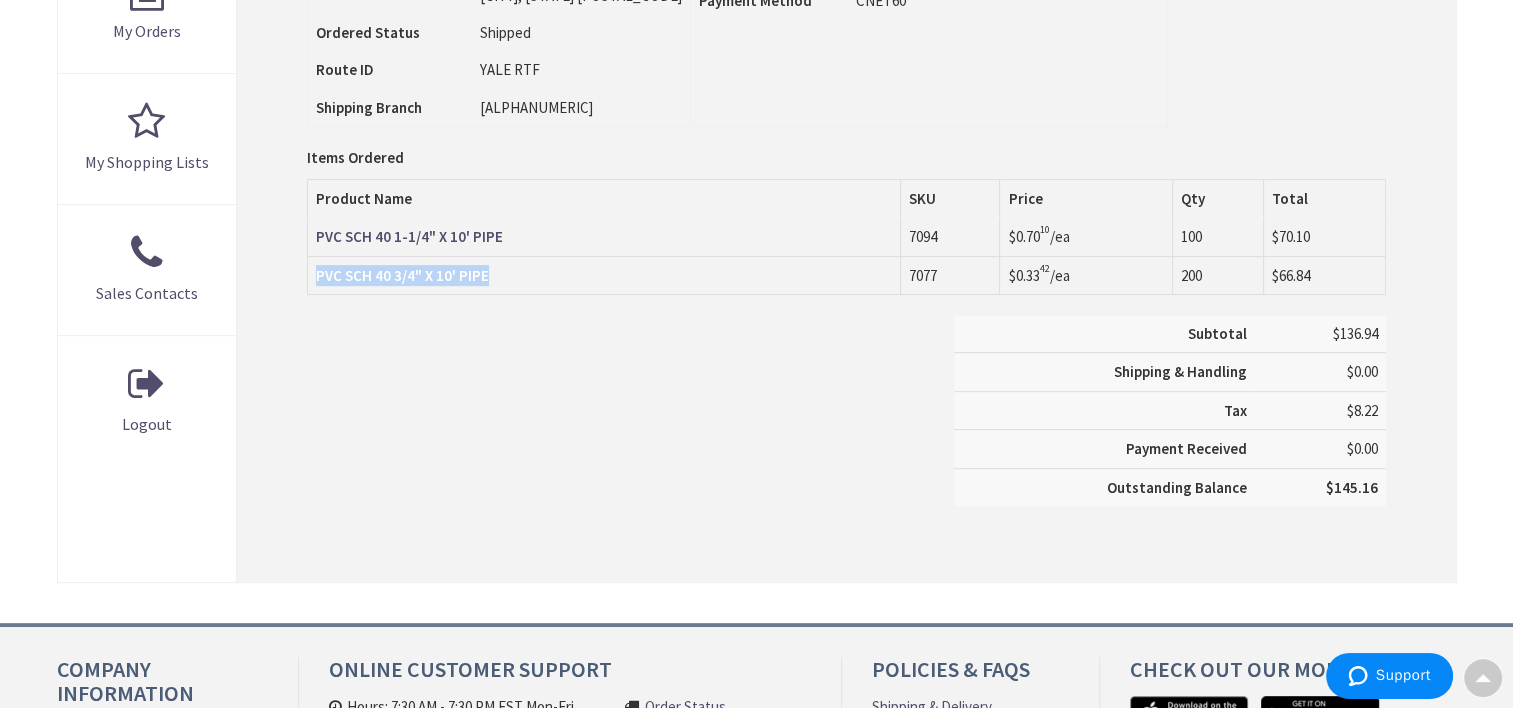 drag, startPoint x: 489, startPoint y: 275, endPoint x: 310, endPoint y: 273, distance: 179.01117 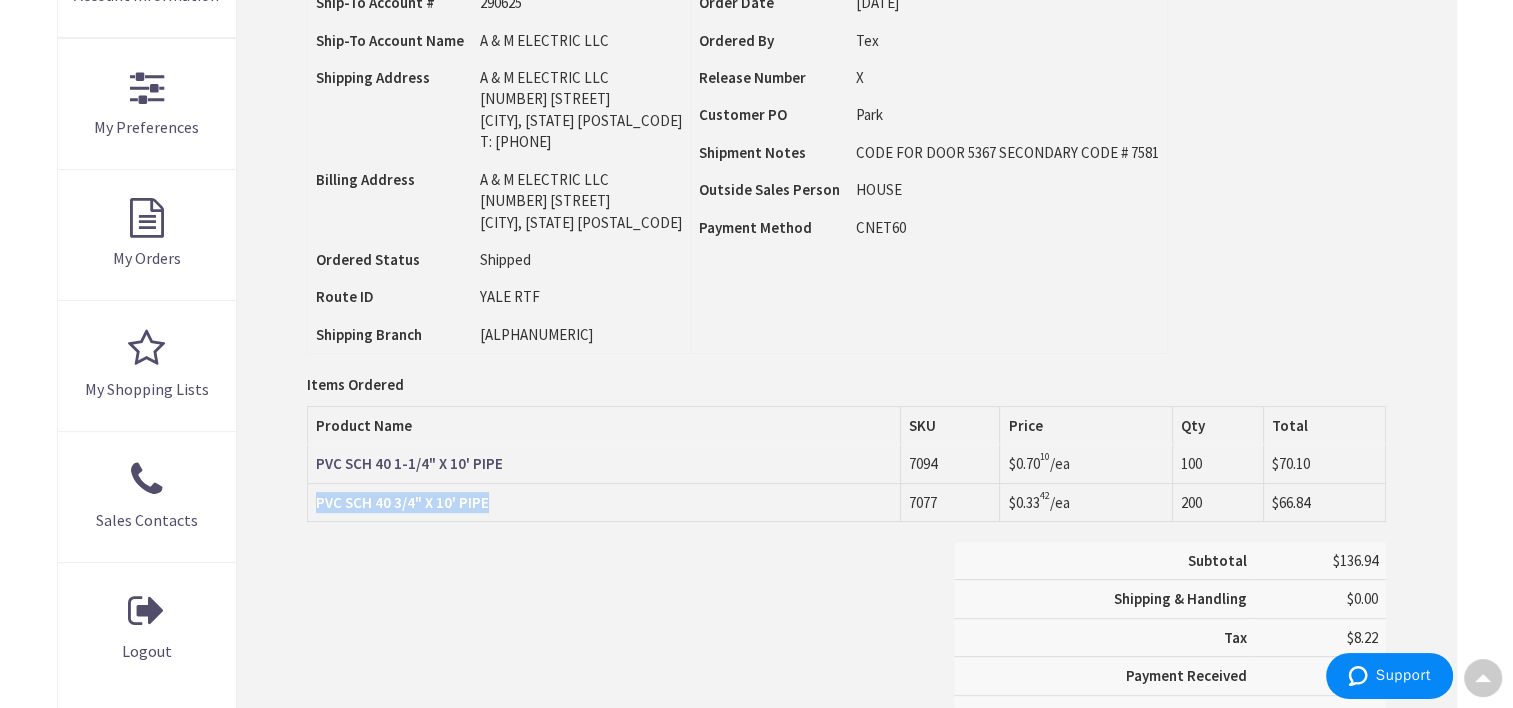 scroll, scrollTop: 481, scrollLeft: 0, axis: vertical 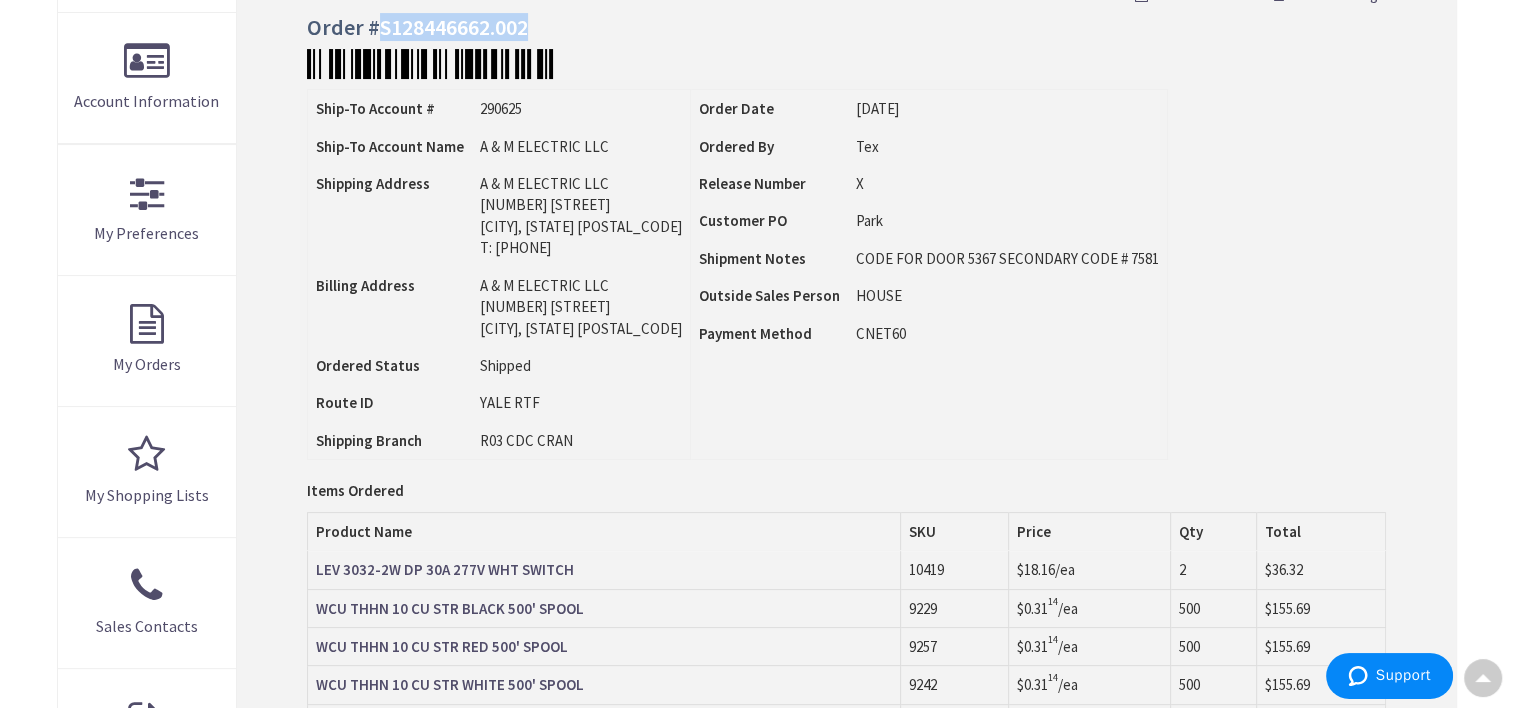 drag, startPoint x: 531, startPoint y: 27, endPoint x: 380, endPoint y: 37, distance: 151.33076 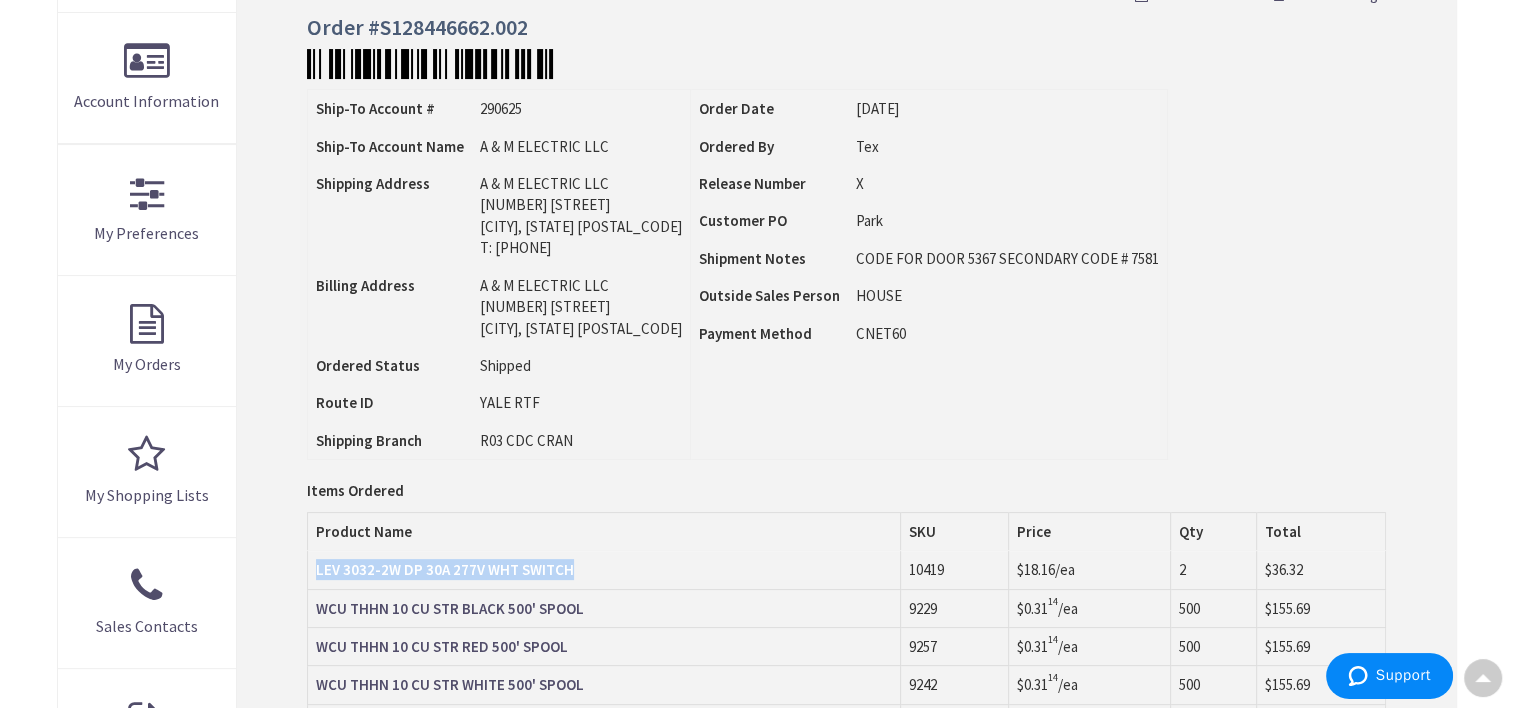 drag, startPoint x: 576, startPoint y: 560, endPoint x: 308, endPoint y: 566, distance: 268.06717 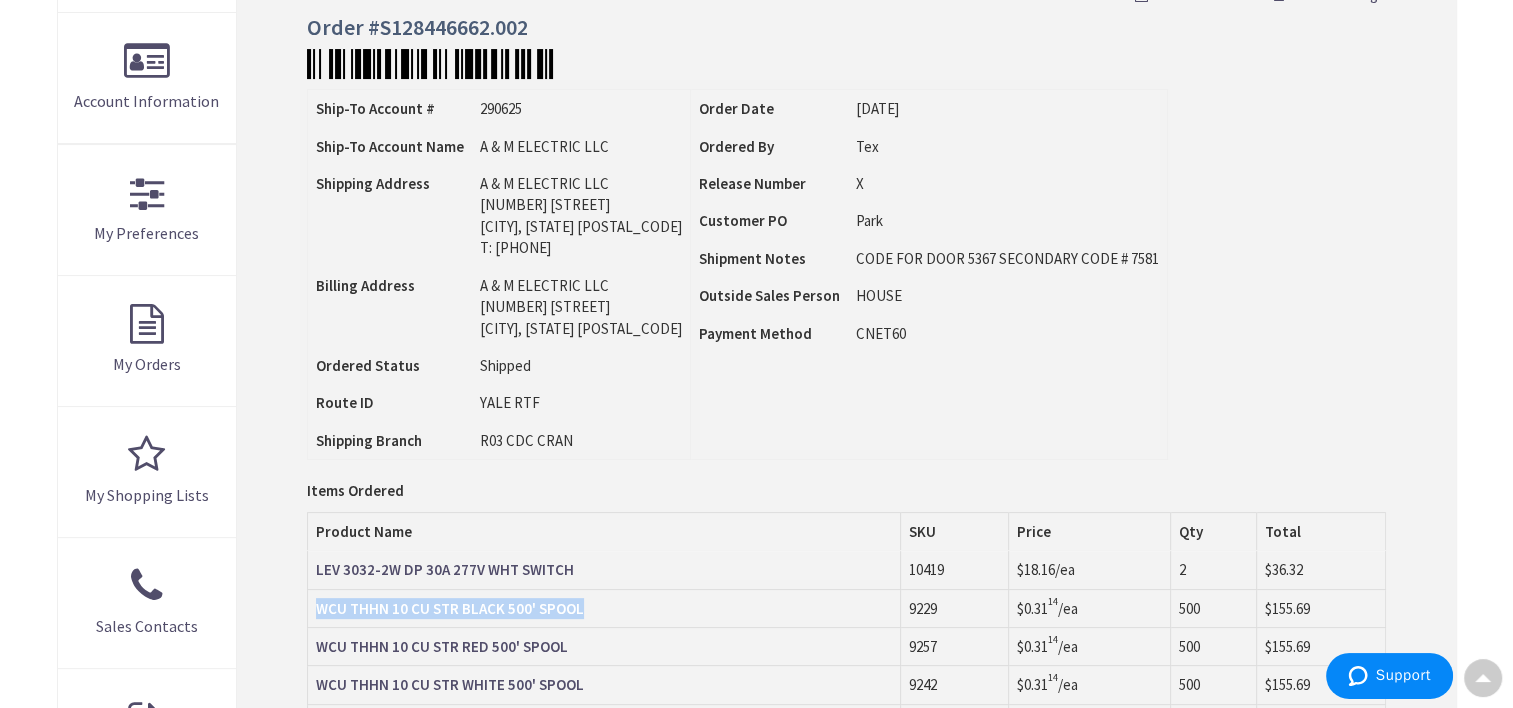 drag, startPoint x: 581, startPoint y: 608, endPoint x: 312, endPoint y: 611, distance: 269.01672 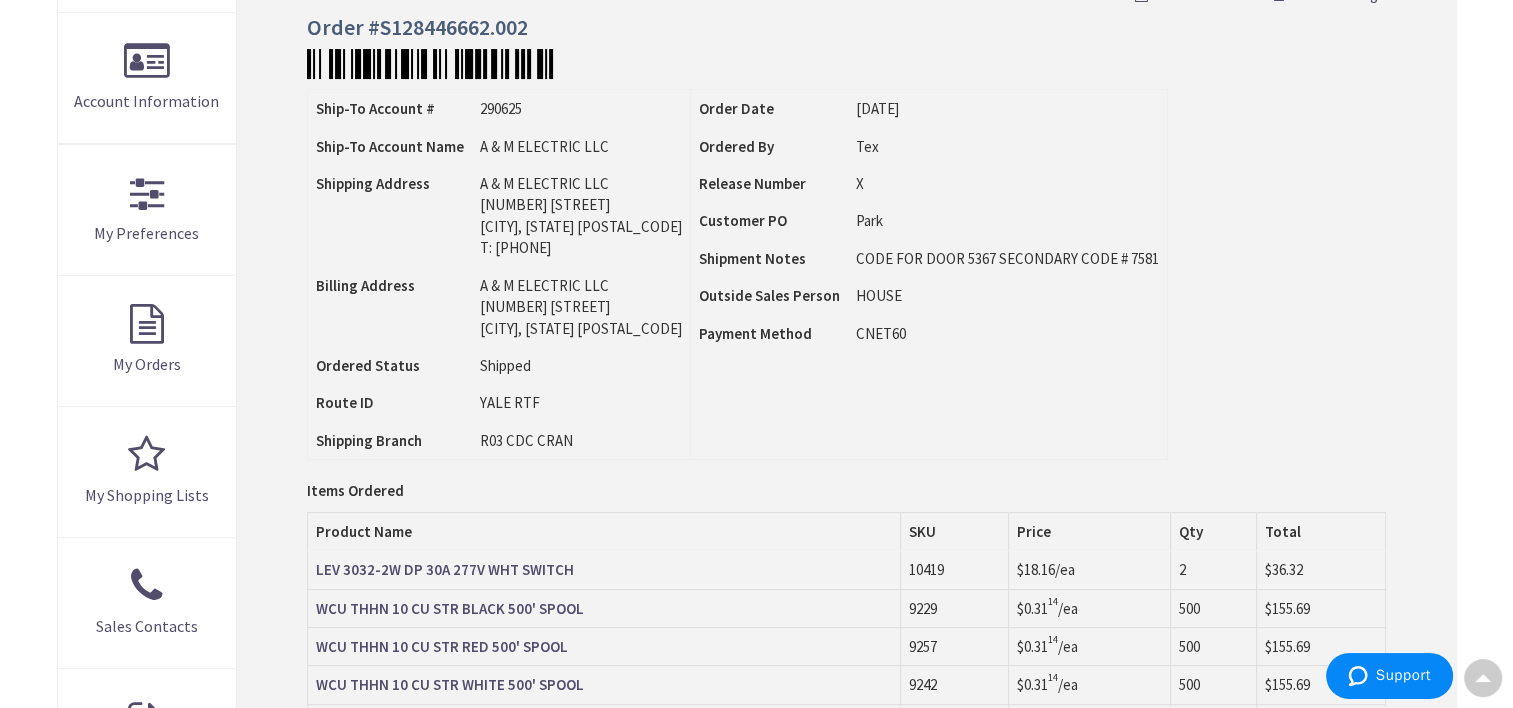 drag, startPoint x: 567, startPoint y: 649, endPoint x: 466, endPoint y: 660, distance: 101.597244 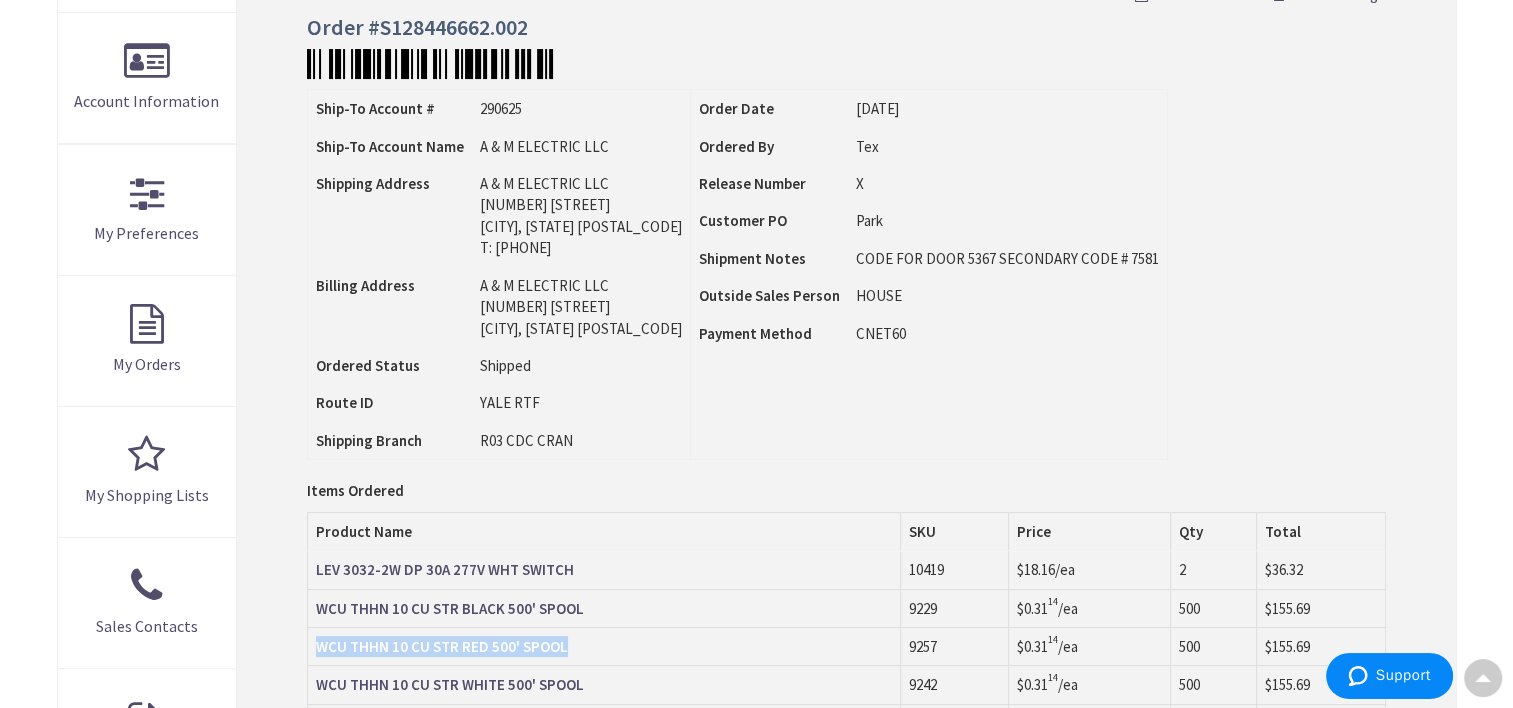drag, startPoint x: 564, startPoint y: 649, endPoint x: 320, endPoint y: 644, distance: 244.05122 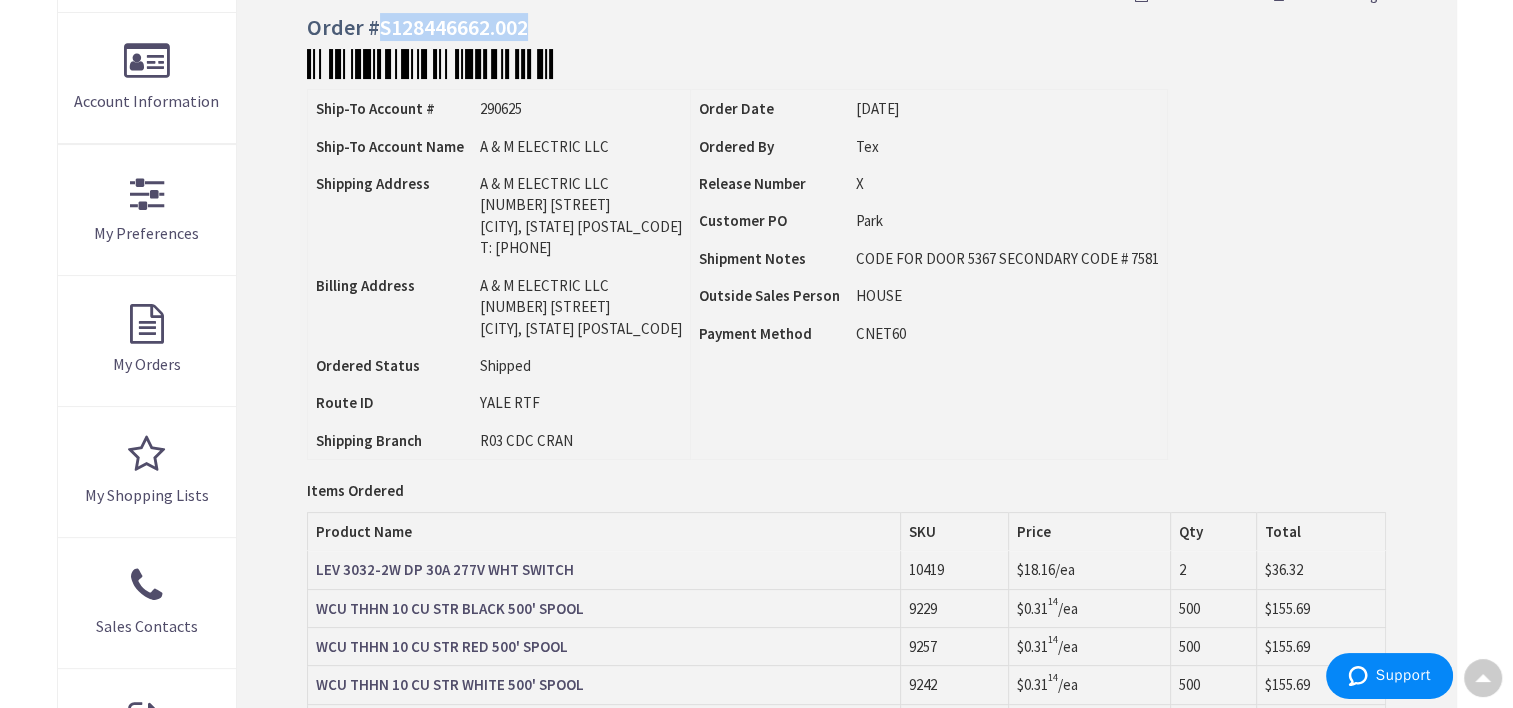 drag, startPoint x: 531, startPoint y: 27, endPoint x: 377, endPoint y: 32, distance: 154.08115 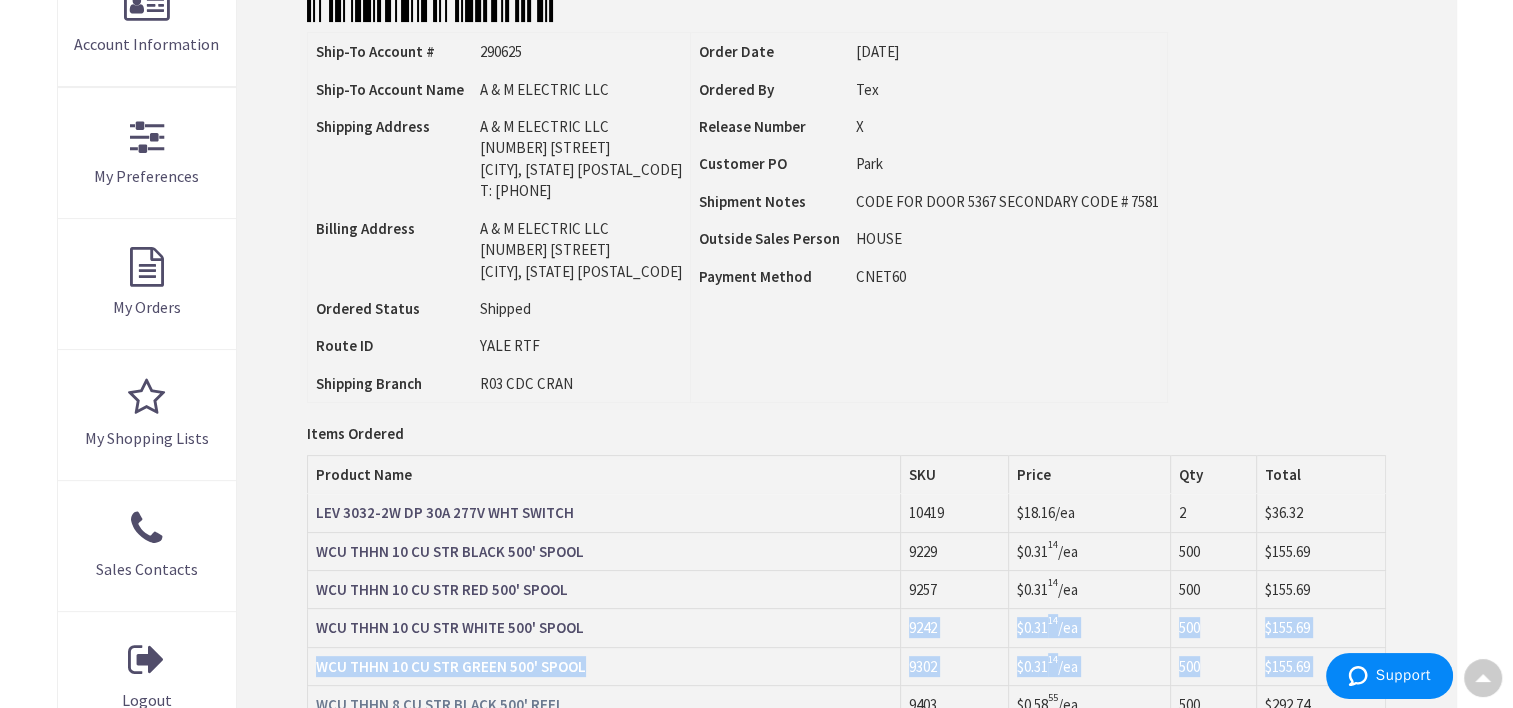 scroll, scrollTop: 489, scrollLeft: 0, axis: vertical 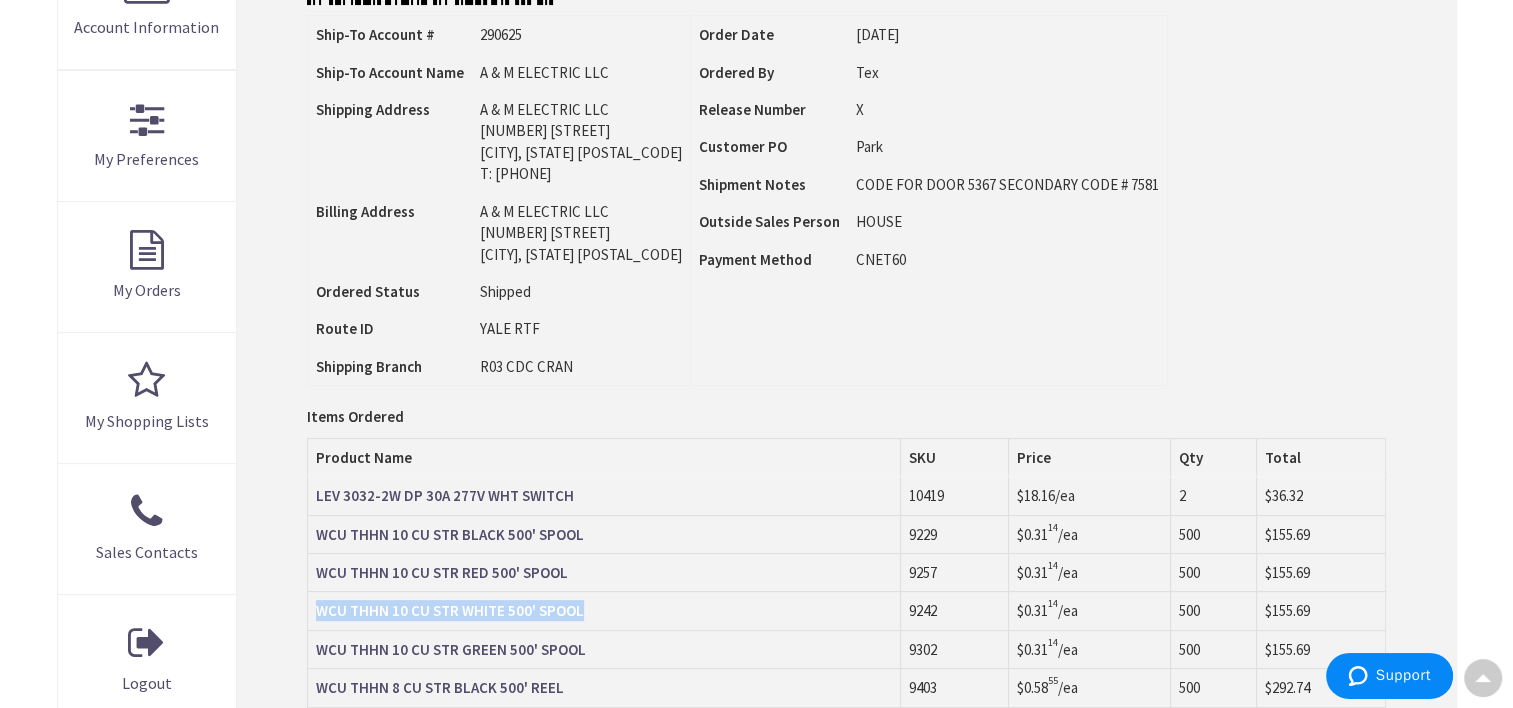 drag, startPoint x: 583, startPoint y: 685, endPoint x: 312, endPoint y: 612, distance: 280.65994 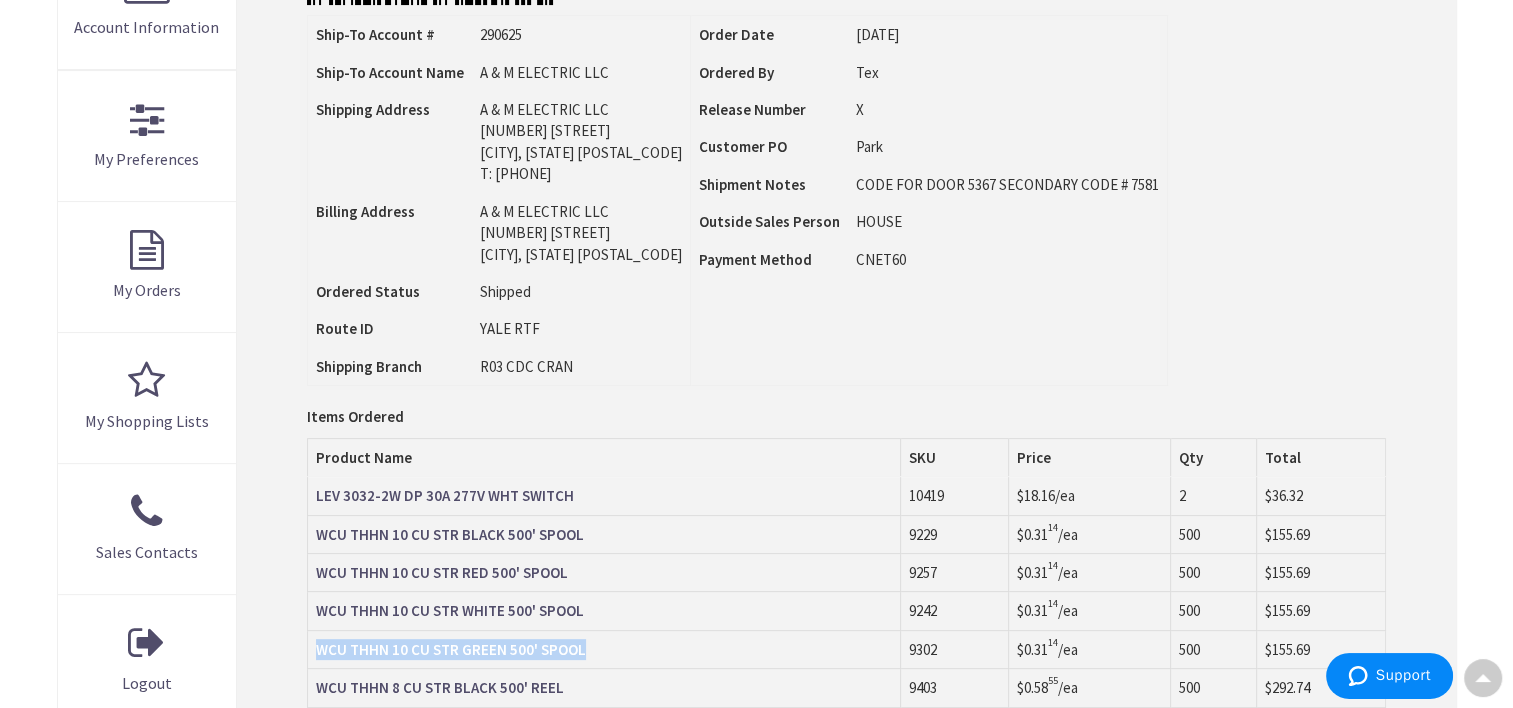 drag, startPoint x: 582, startPoint y: 644, endPoint x: 316, endPoint y: 650, distance: 266.06766 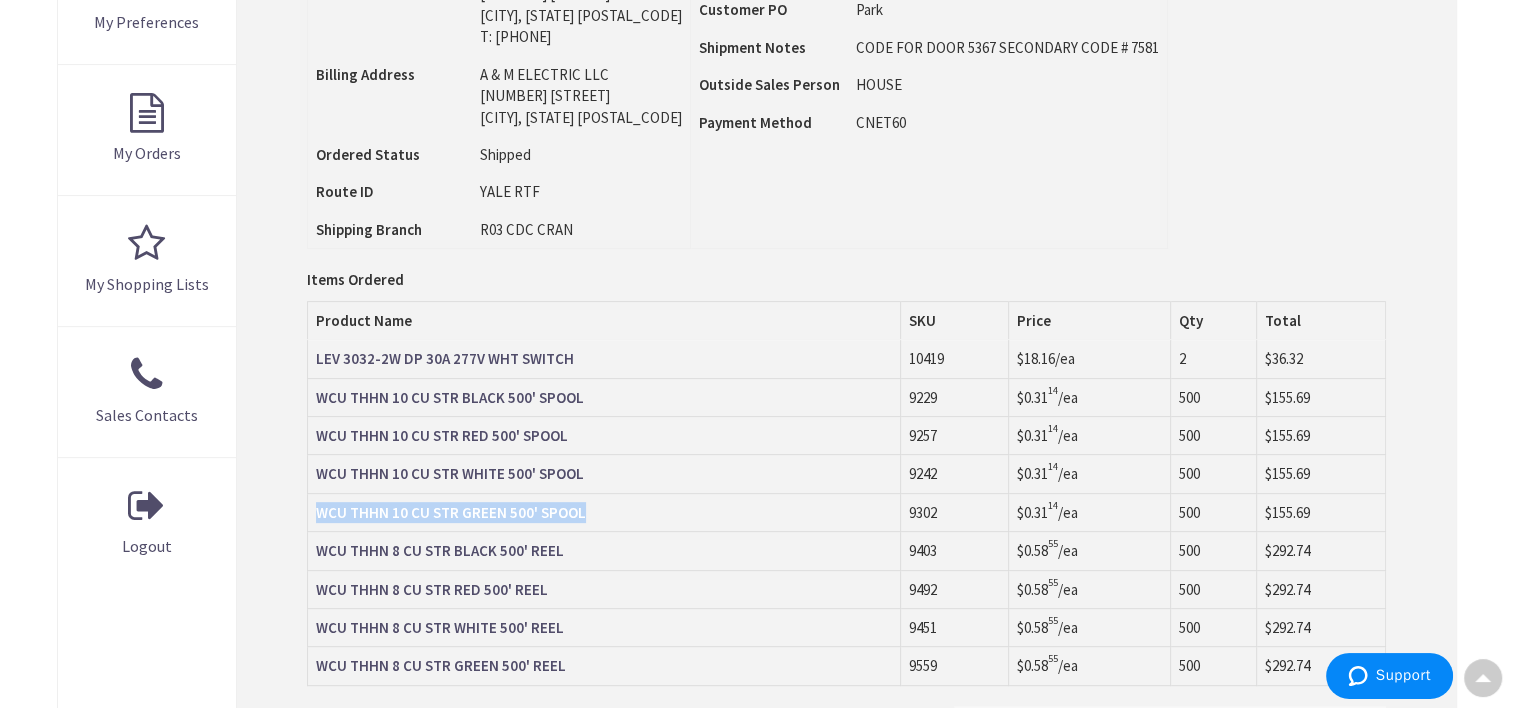 scroll, scrollTop: 634, scrollLeft: 0, axis: vertical 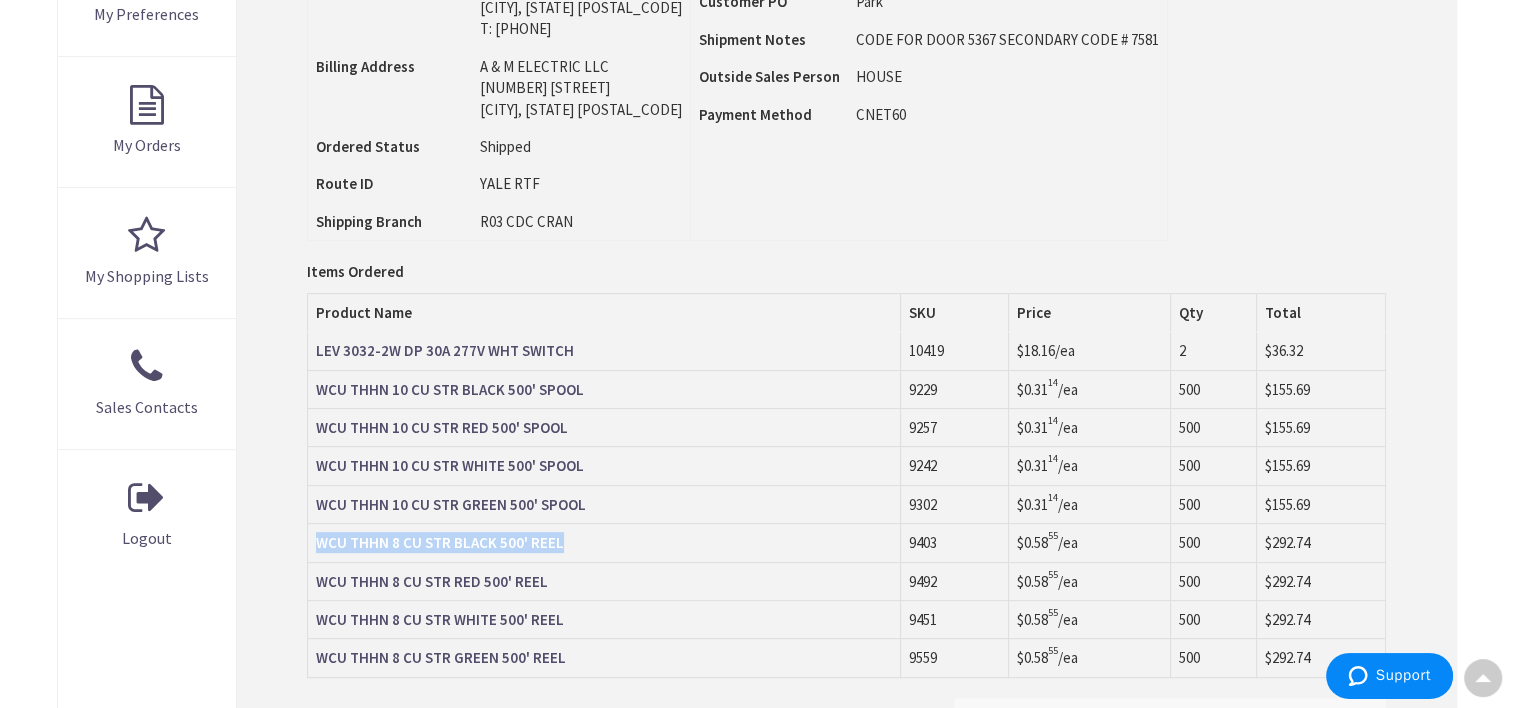 drag, startPoint x: 559, startPoint y: 540, endPoint x: 314, endPoint y: 536, distance: 245.03265 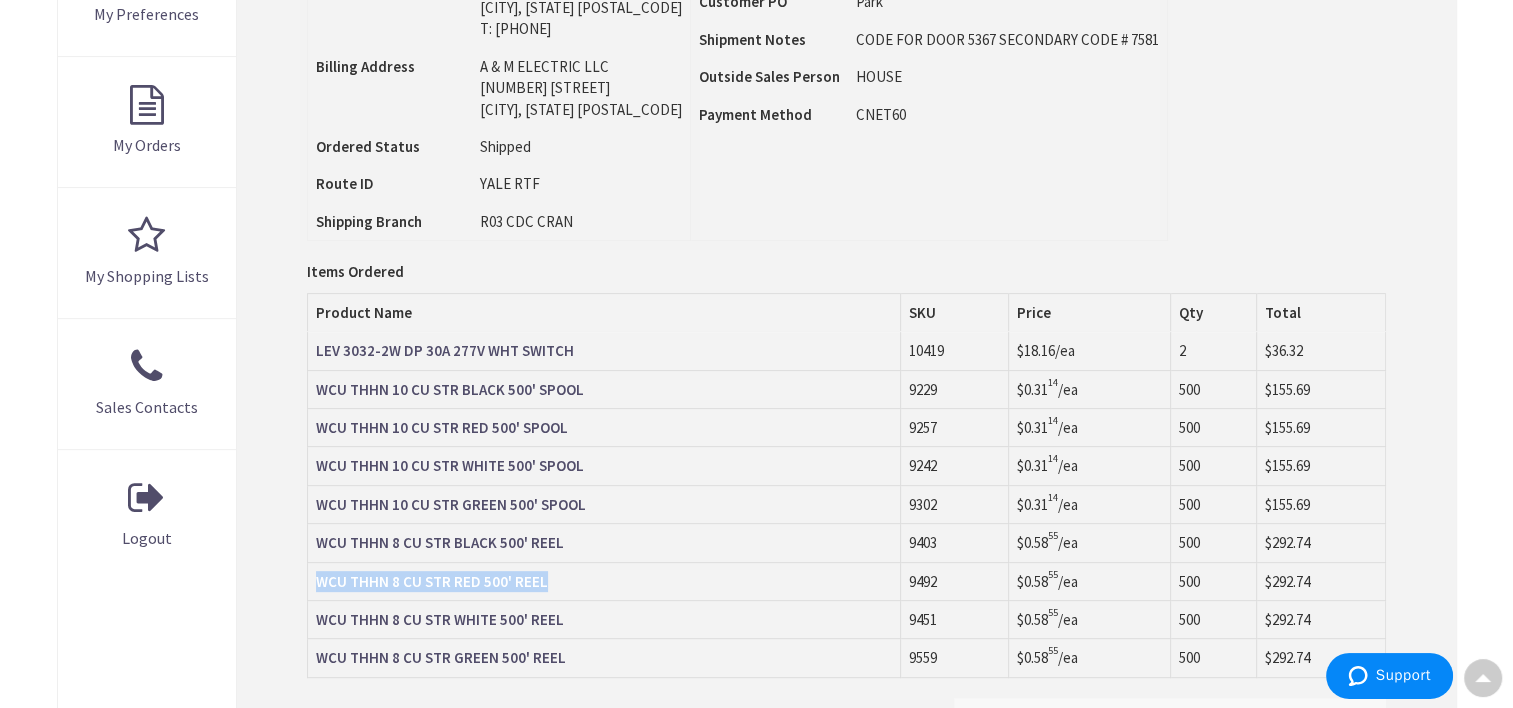 drag, startPoint x: 551, startPoint y: 577, endPoint x: 307, endPoint y: 579, distance: 244.0082 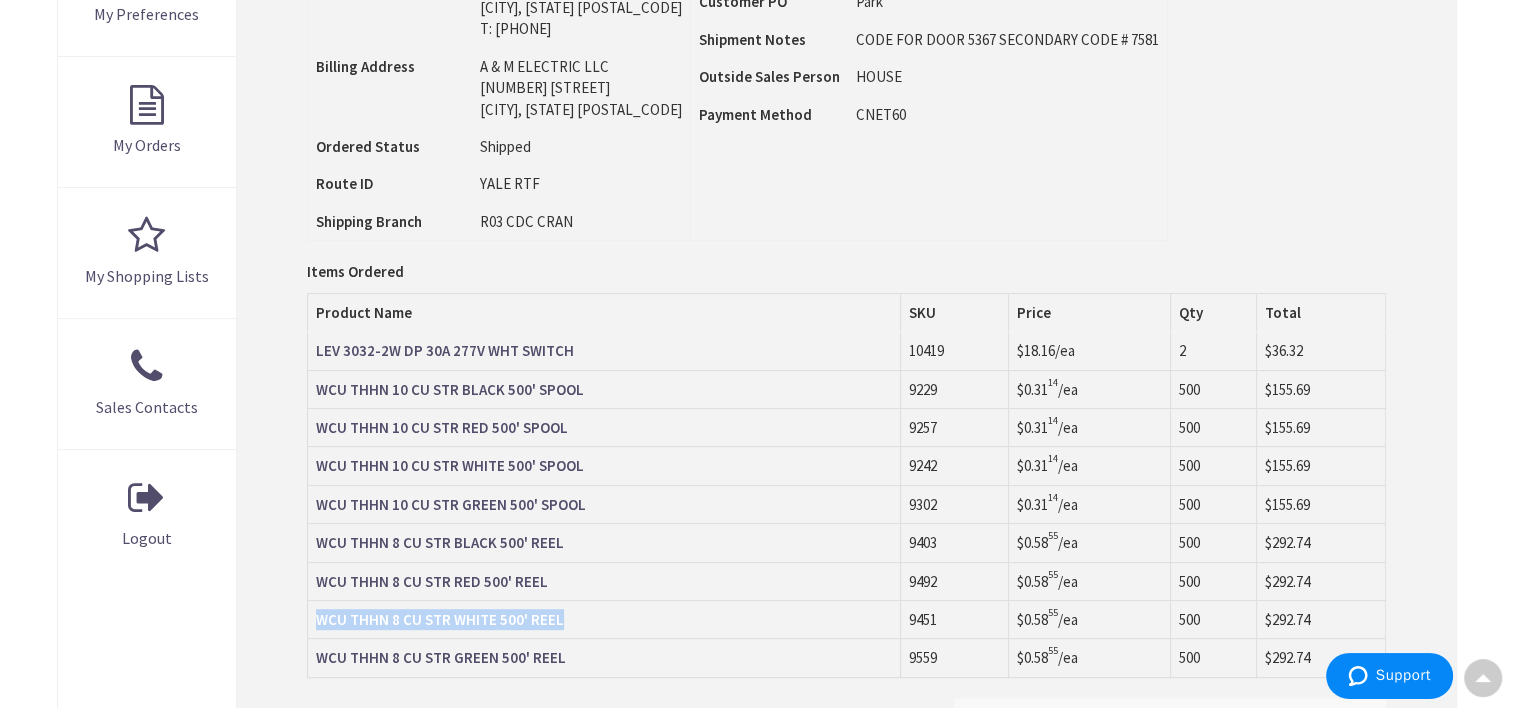 drag, startPoint x: 559, startPoint y: 615, endPoint x: 312, endPoint y: 624, distance: 247.16391 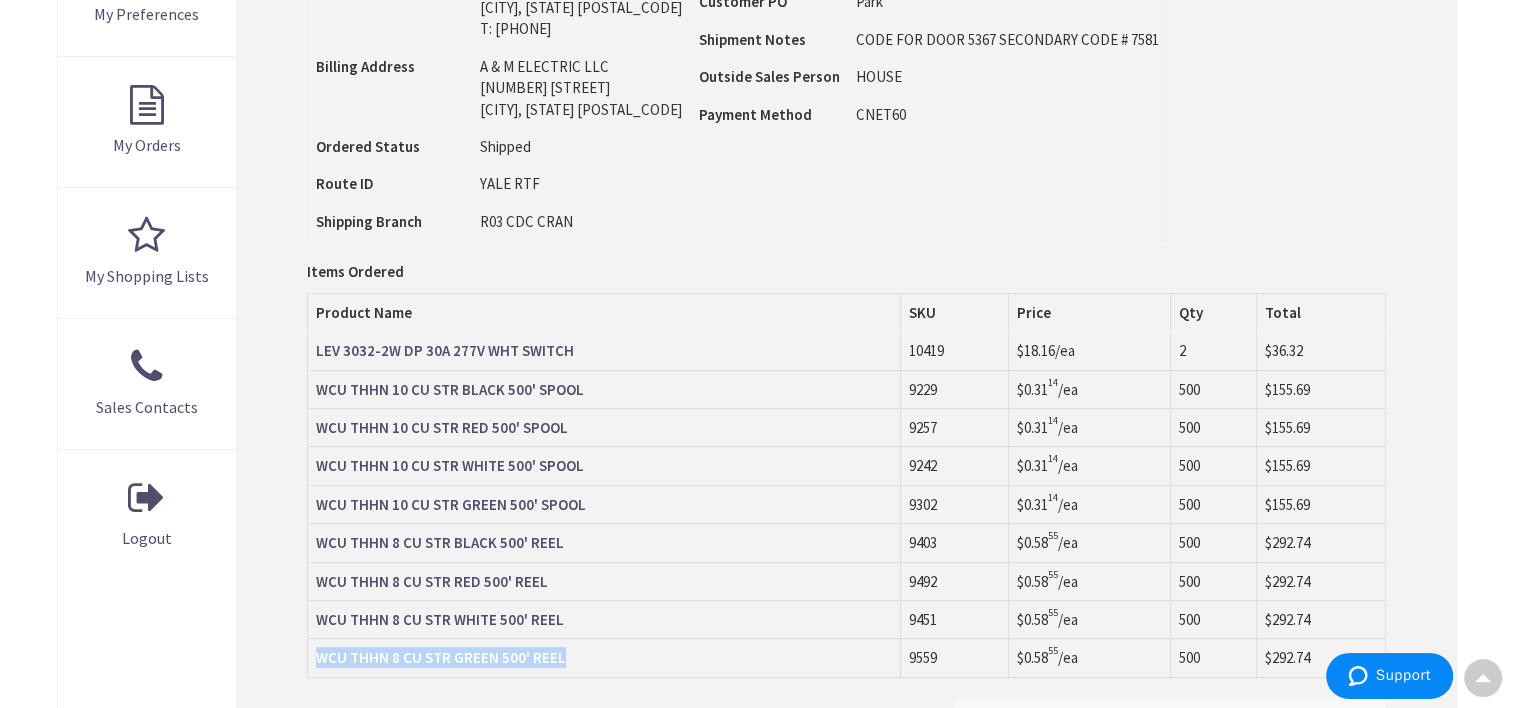 drag, startPoint x: 571, startPoint y: 653, endPoint x: 315, endPoint y: 662, distance: 256.15814 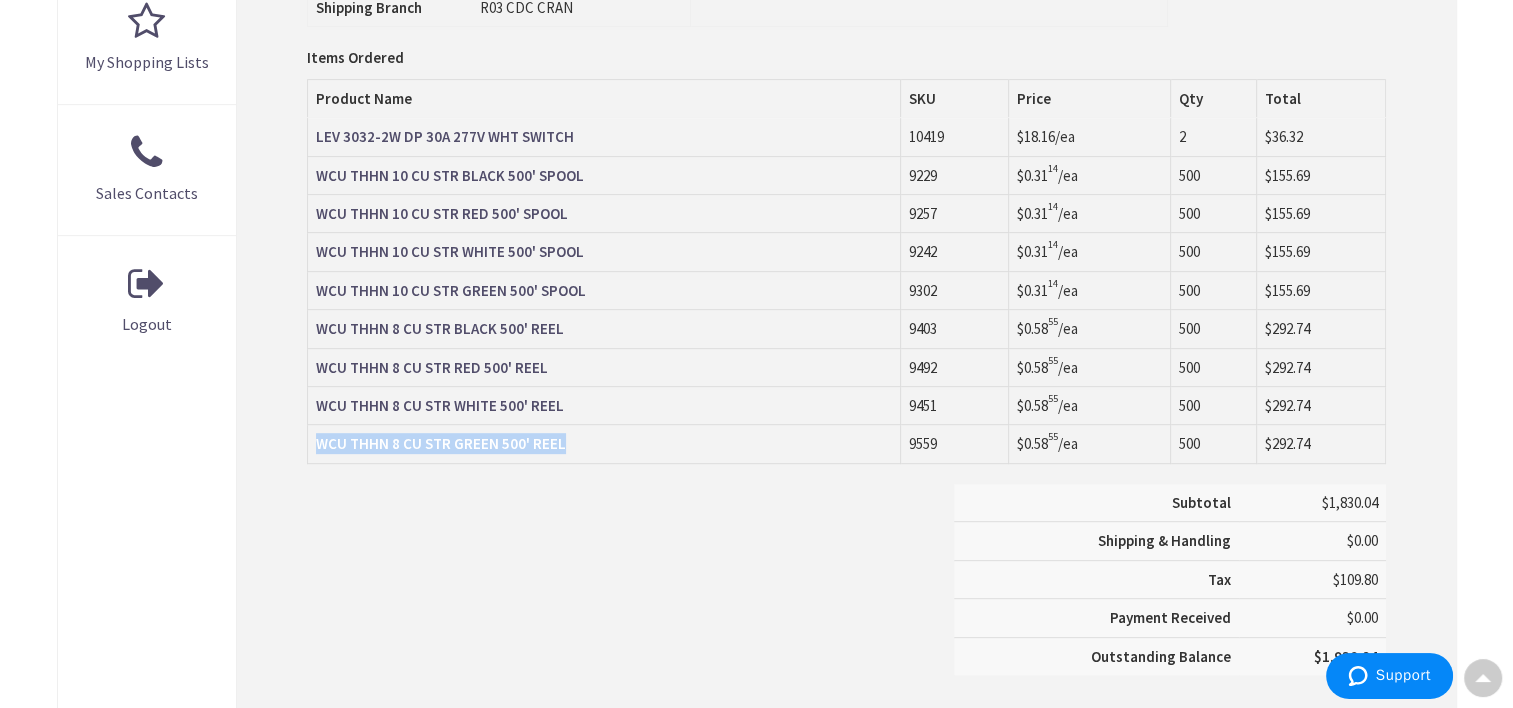scroll, scrollTop: 850, scrollLeft: 0, axis: vertical 